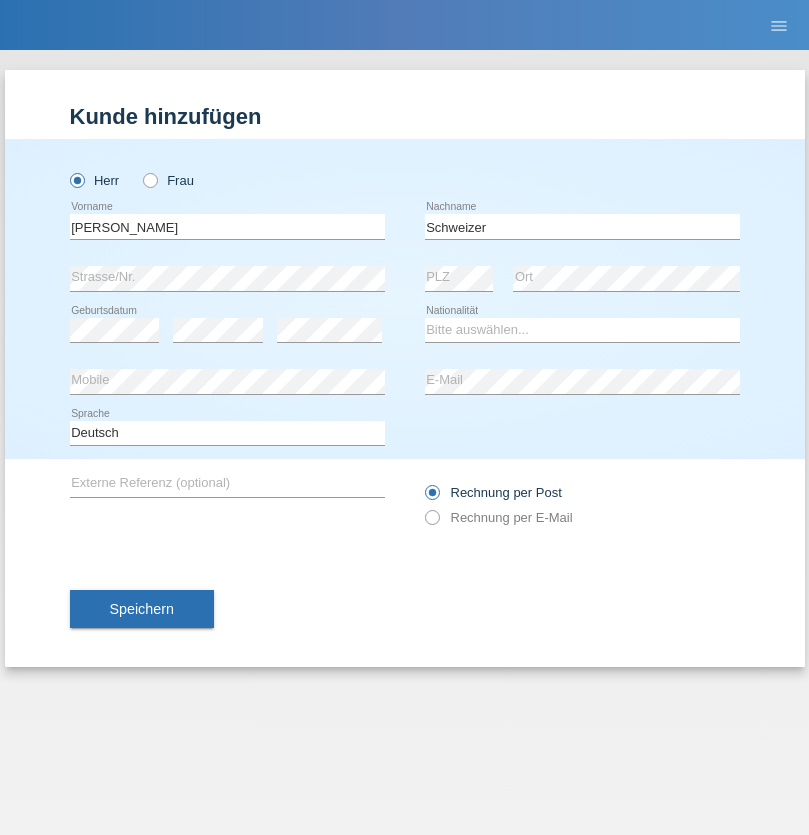 scroll, scrollTop: 0, scrollLeft: 0, axis: both 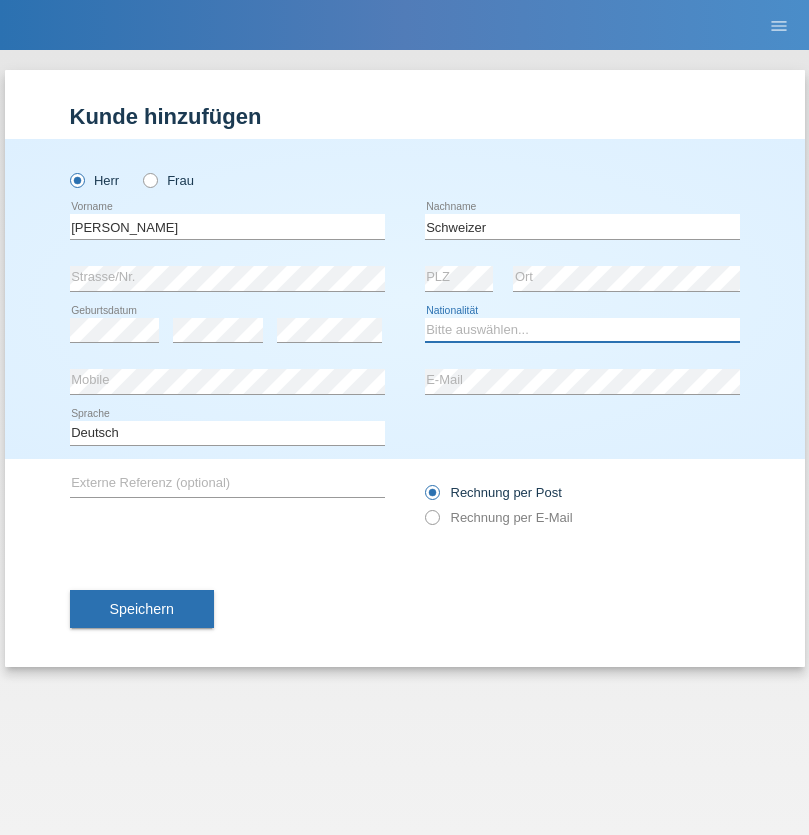 select on "CH" 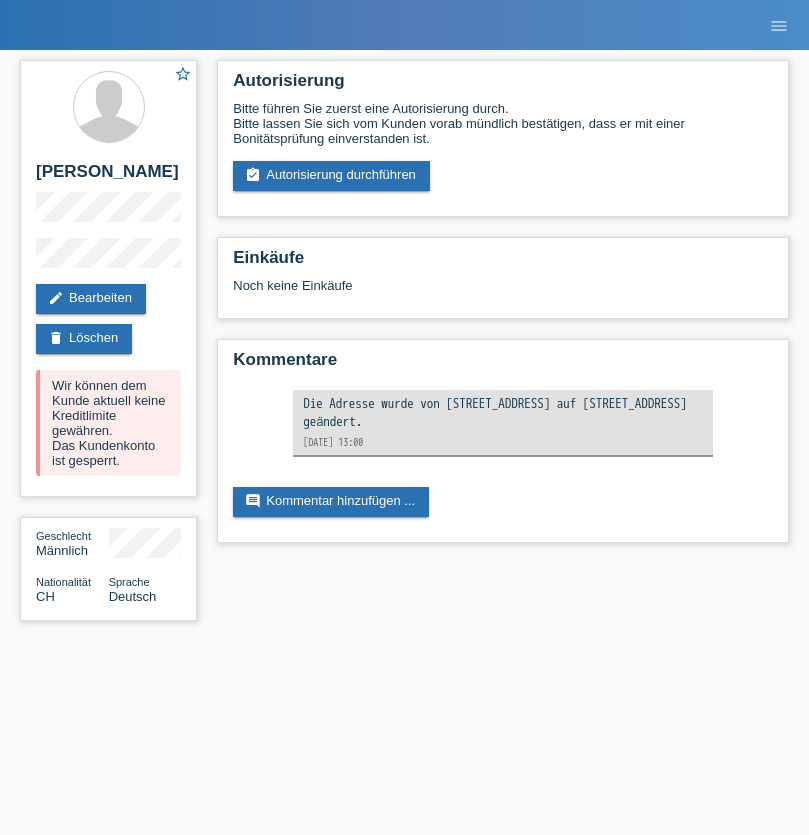 scroll, scrollTop: 0, scrollLeft: 0, axis: both 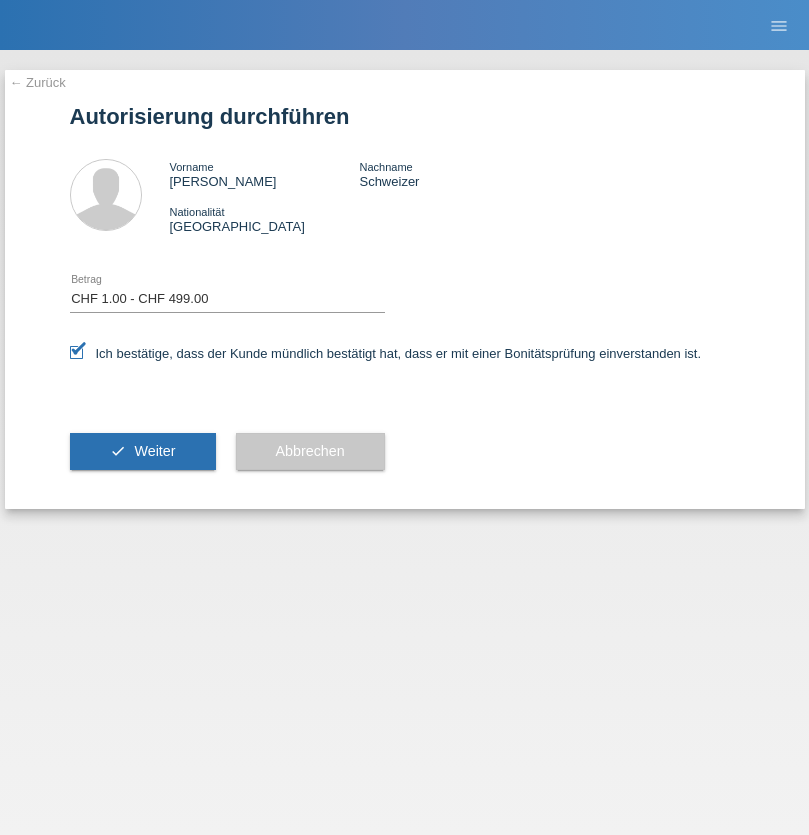 select on "1" 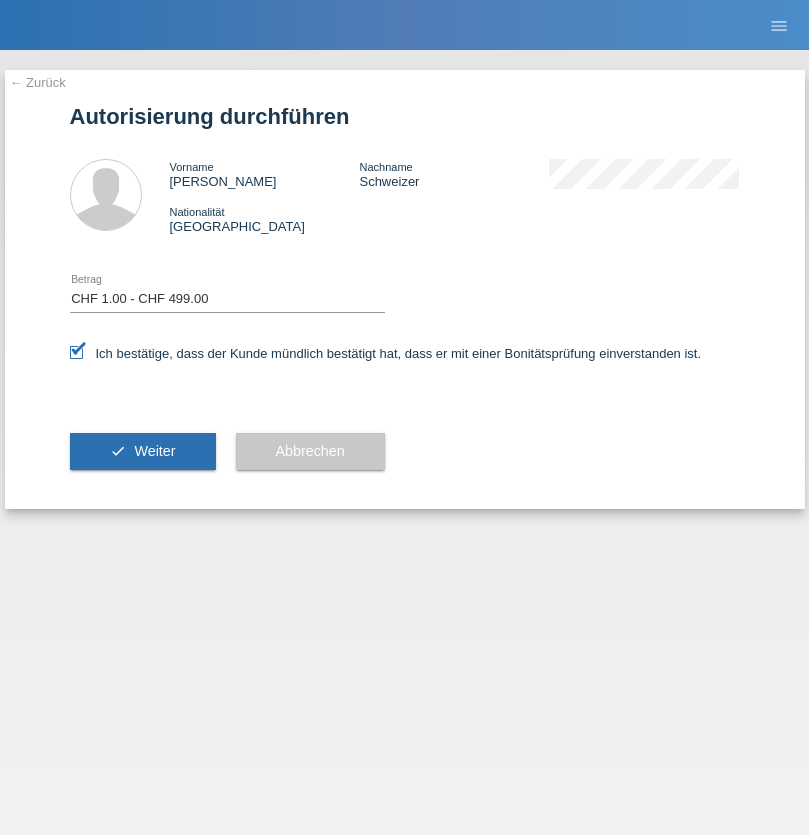 scroll, scrollTop: 0, scrollLeft: 0, axis: both 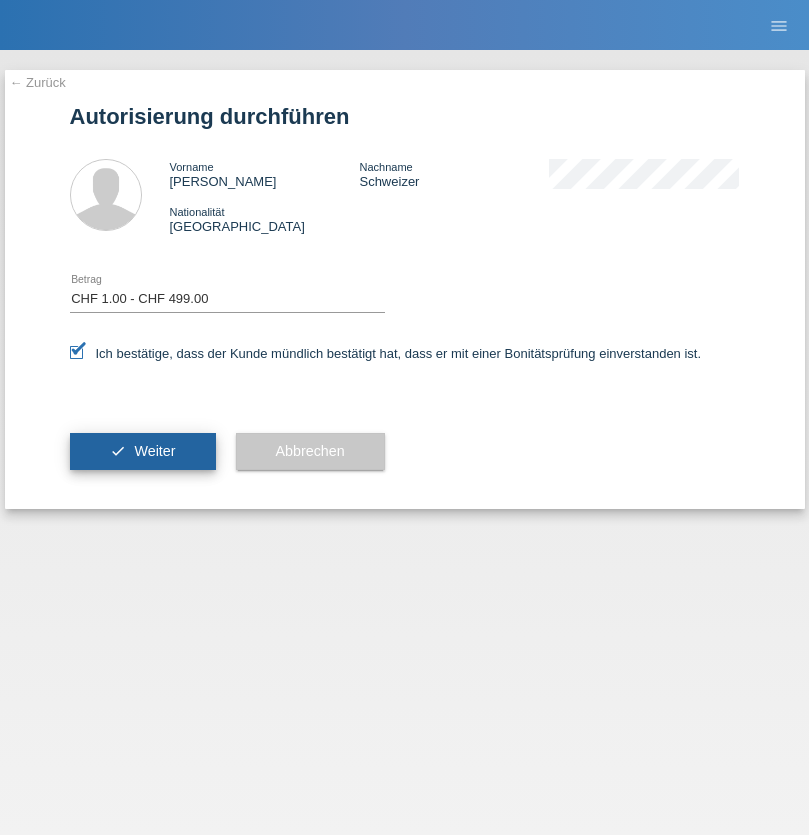 click on "Weiter" at bounding box center [154, 451] 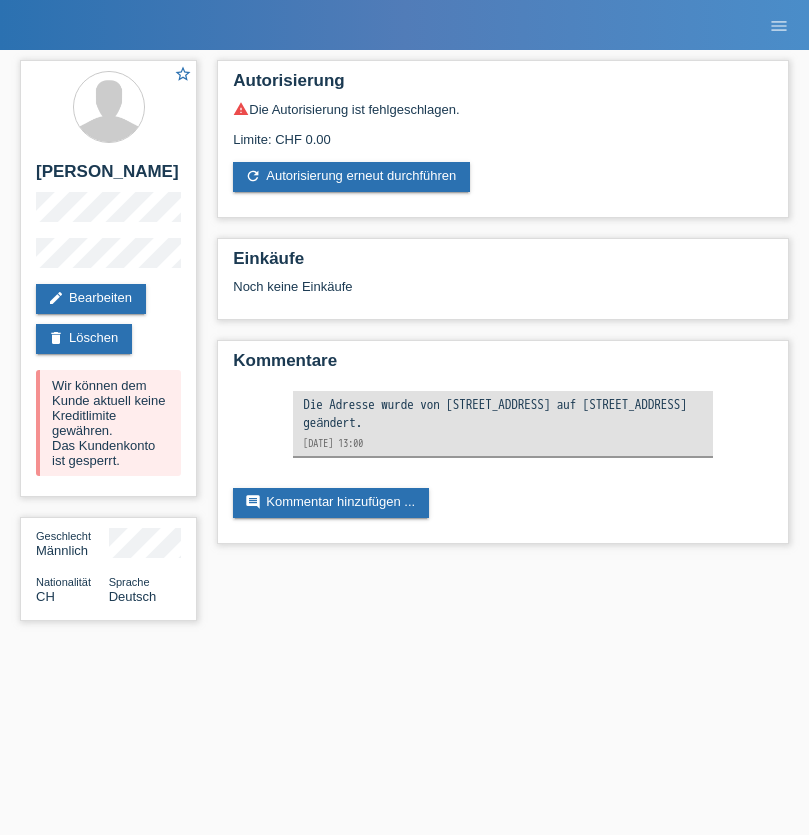 scroll, scrollTop: 0, scrollLeft: 0, axis: both 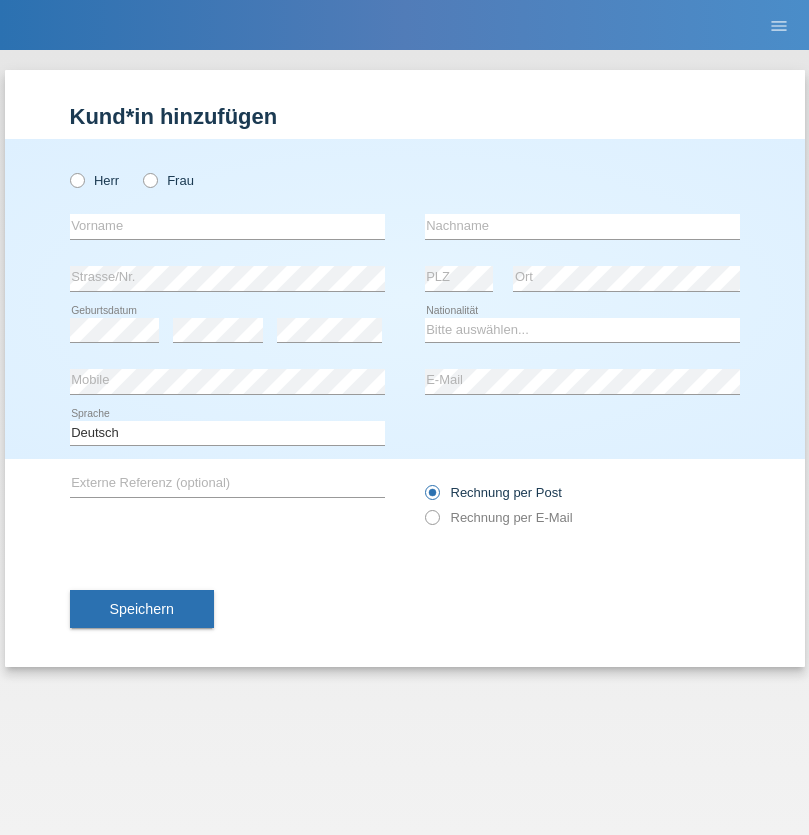 radio on "true" 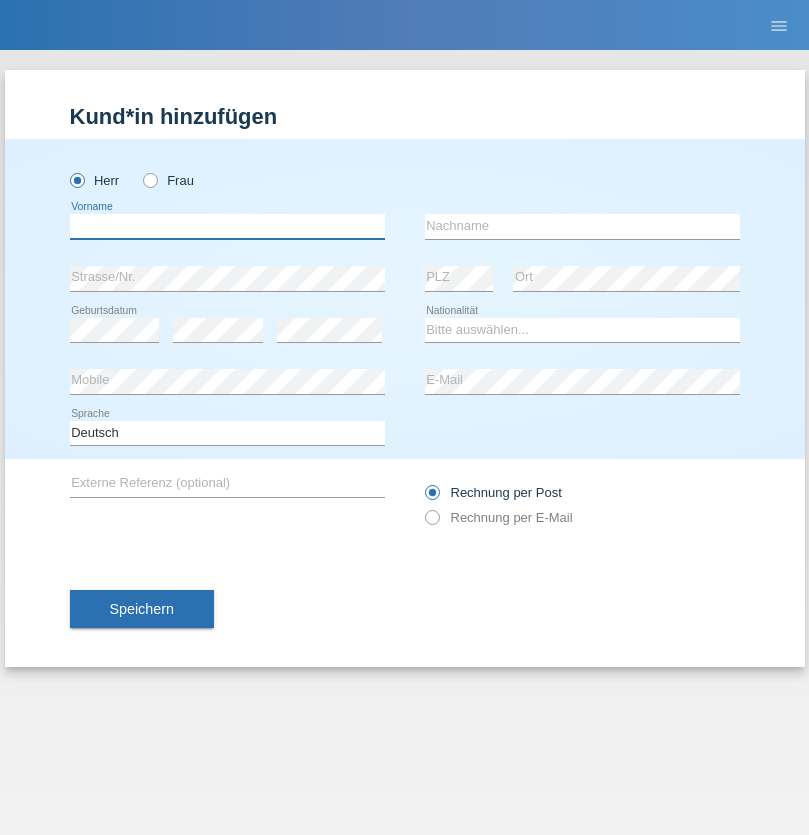 click at bounding box center [227, 226] 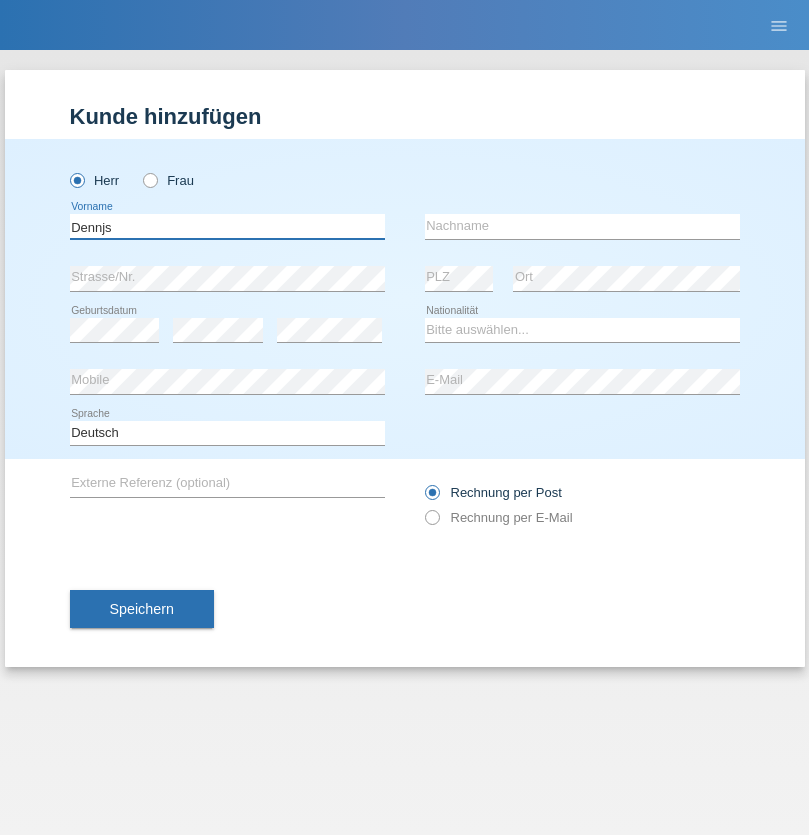 type on "Dennjs" 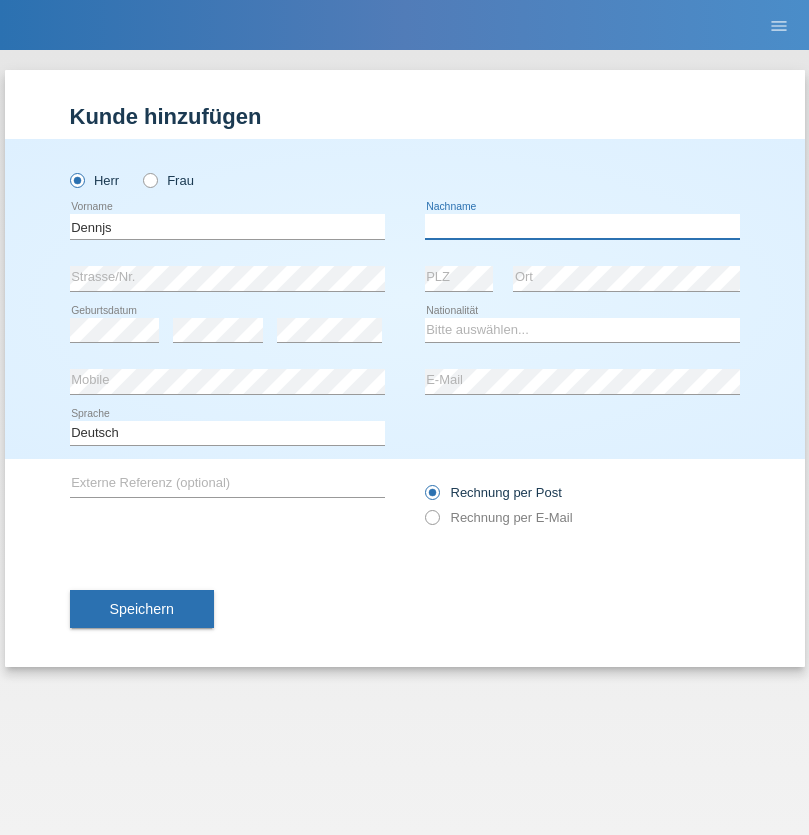 click at bounding box center (582, 226) 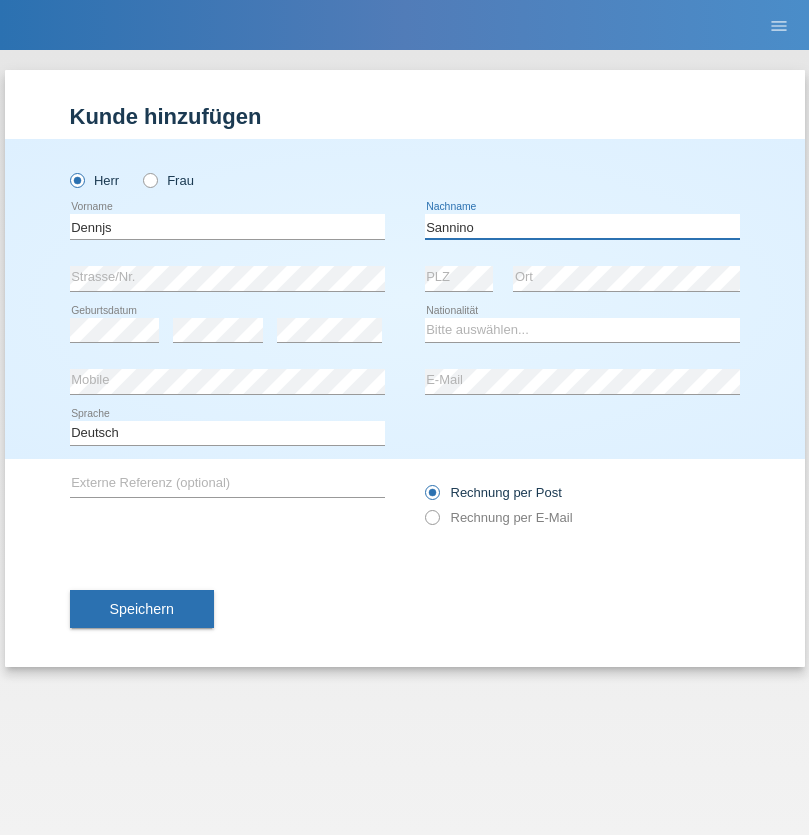 type on "Sannino" 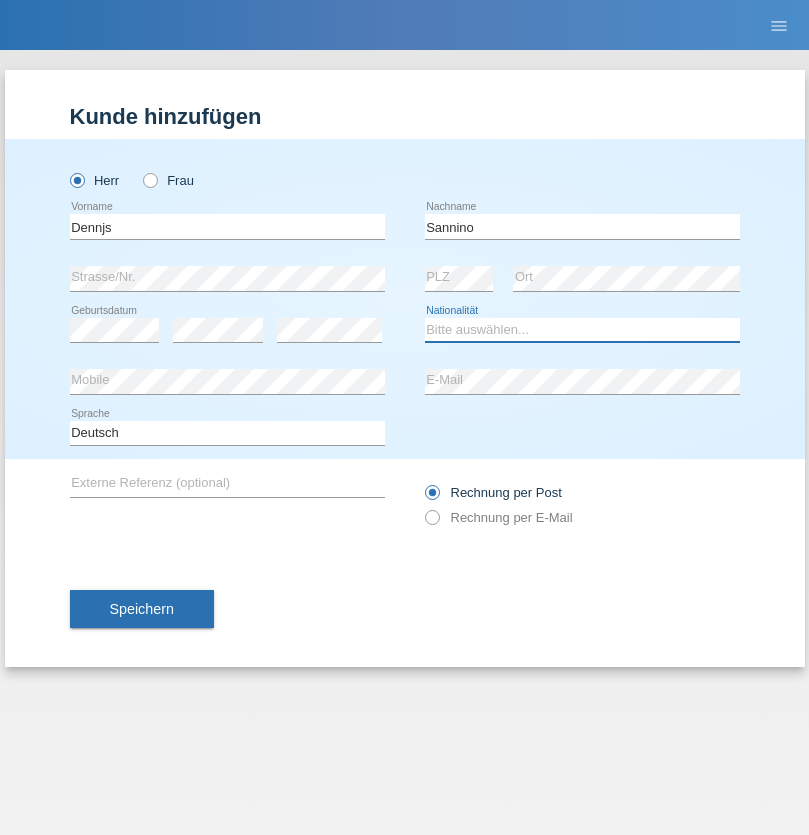 select on "CH" 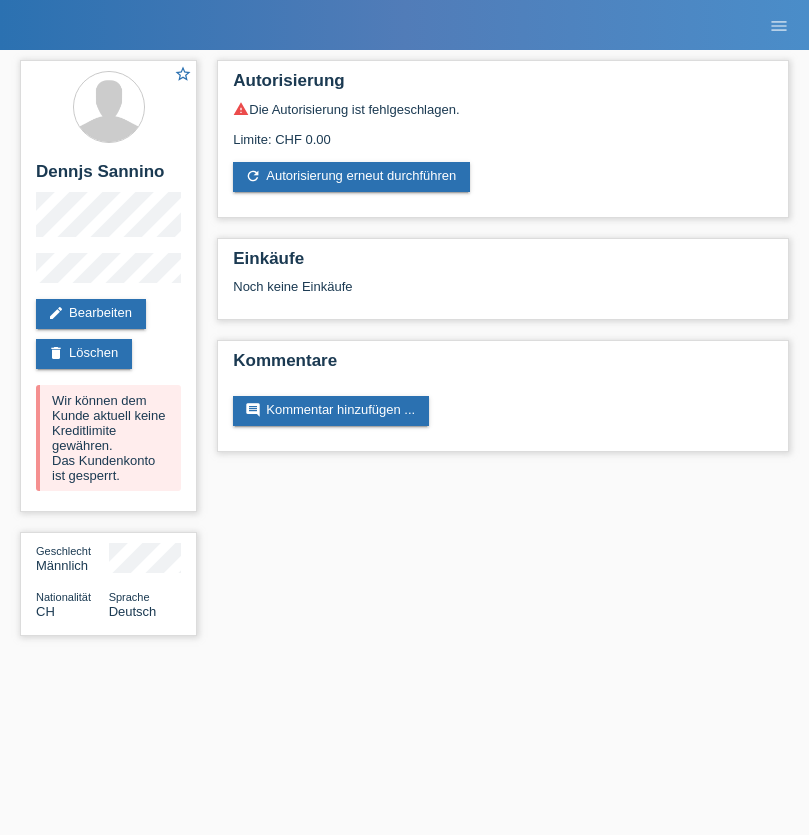 scroll, scrollTop: 0, scrollLeft: 0, axis: both 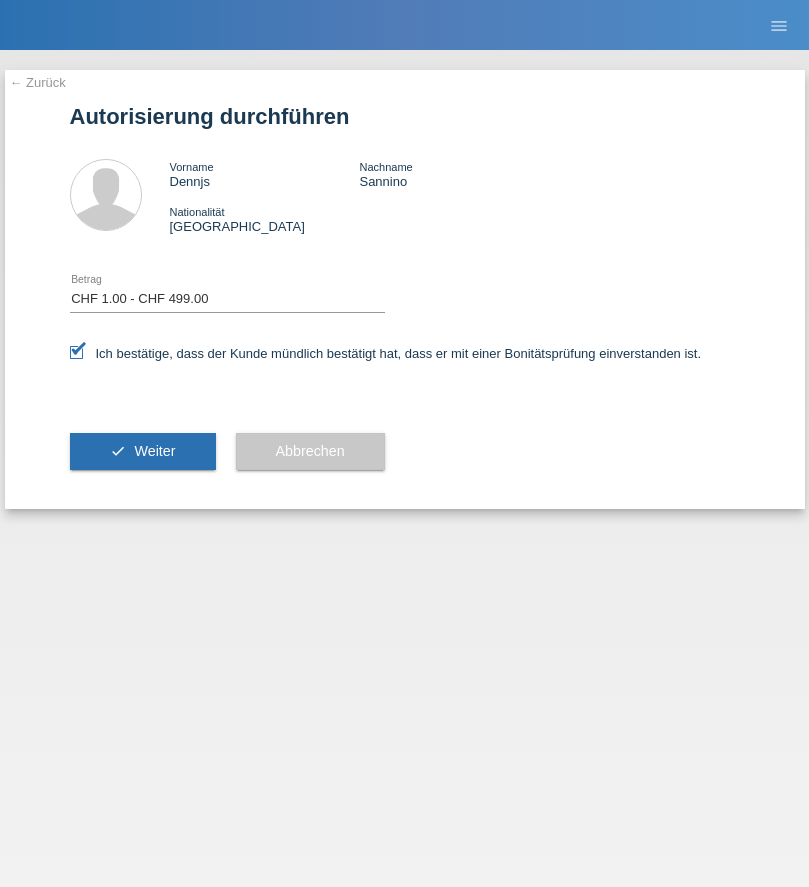 select on "1" 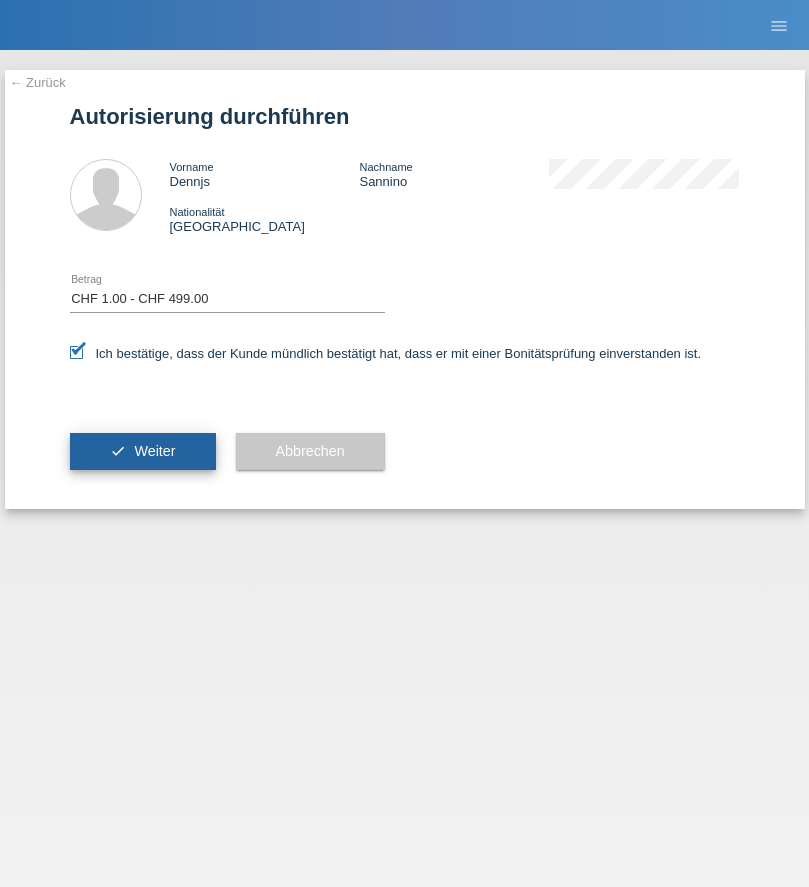 click on "Weiter" at bounding box center (154, 451) 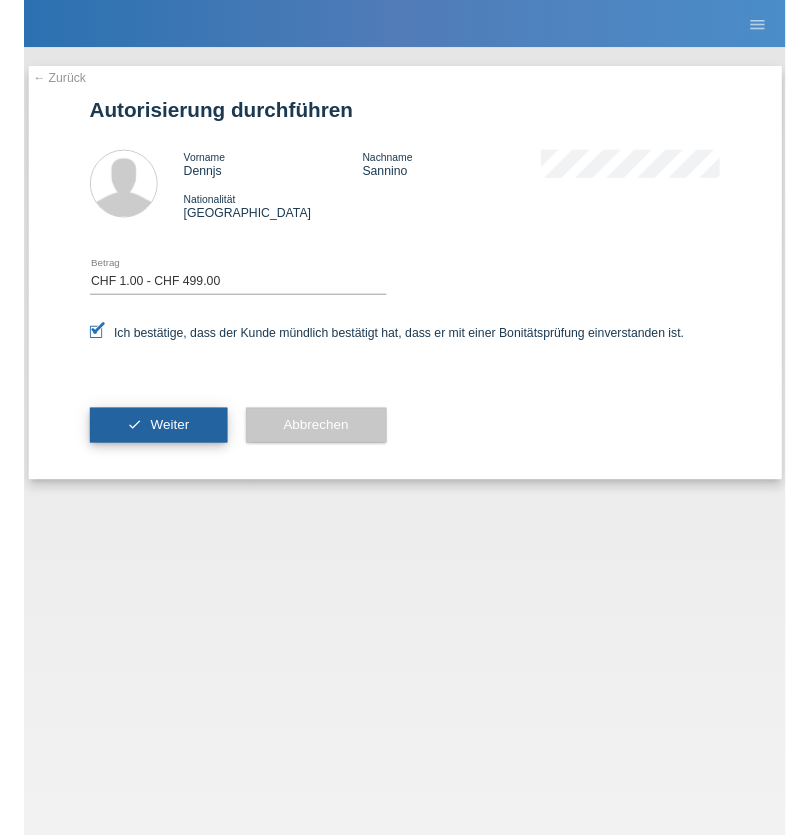 scroll, scrollTop: 0, scrollLeft: 0, axis: both 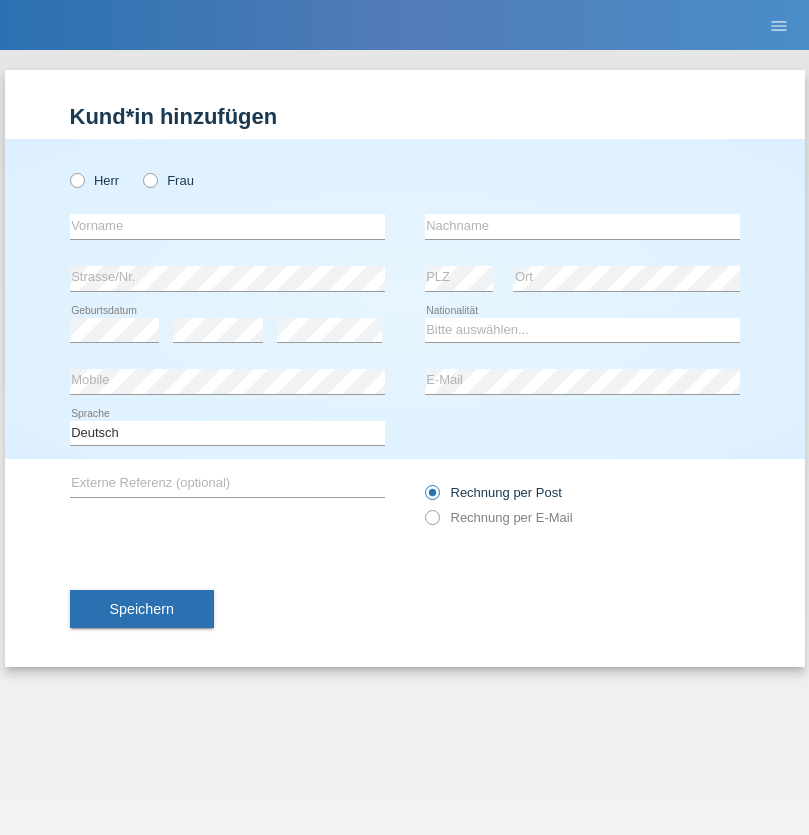 radio on "true" 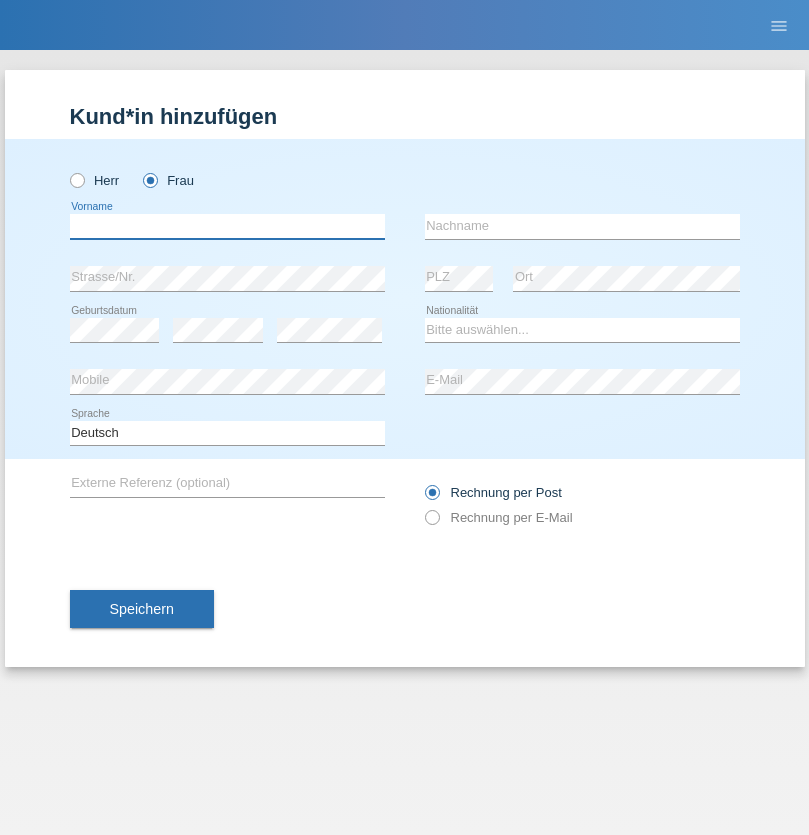 click at bounding box center [227, 226] 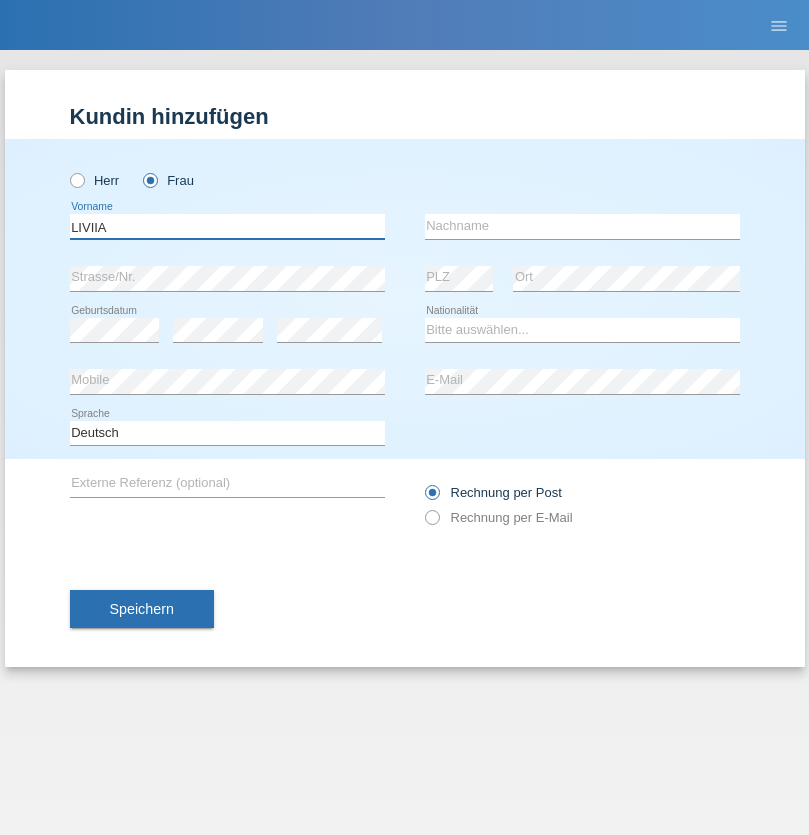 type on "LIVIIA" 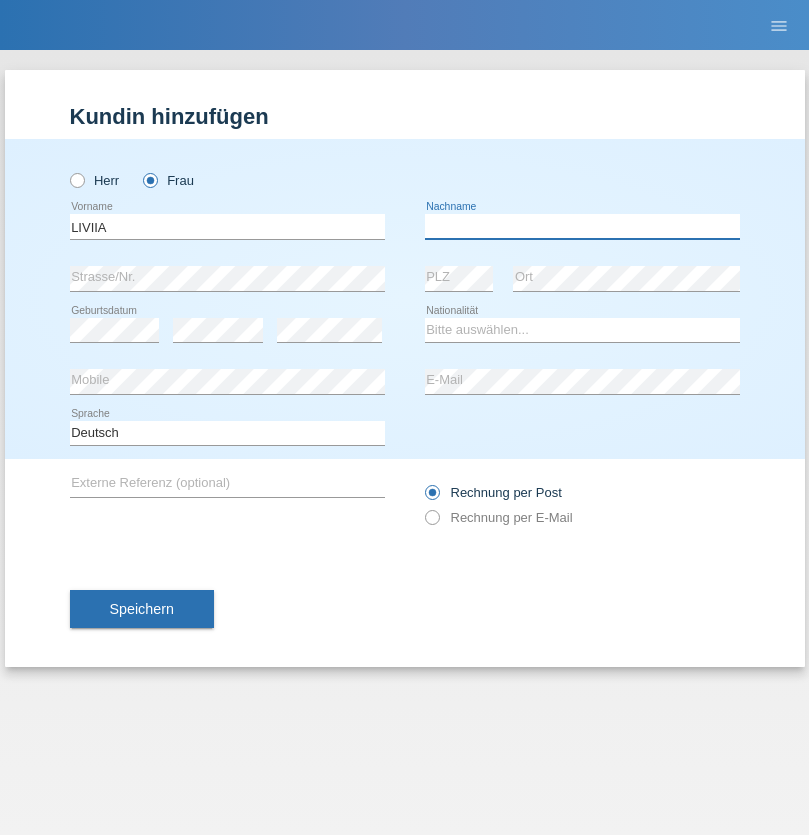 click at bounding box center (582, 226) 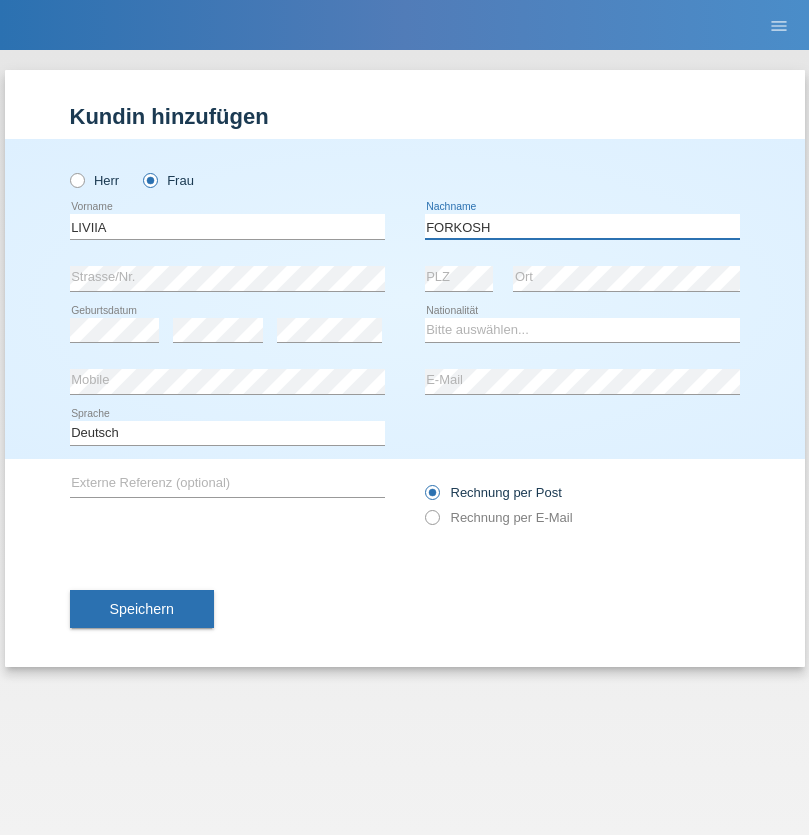 type on "FORKOSH" 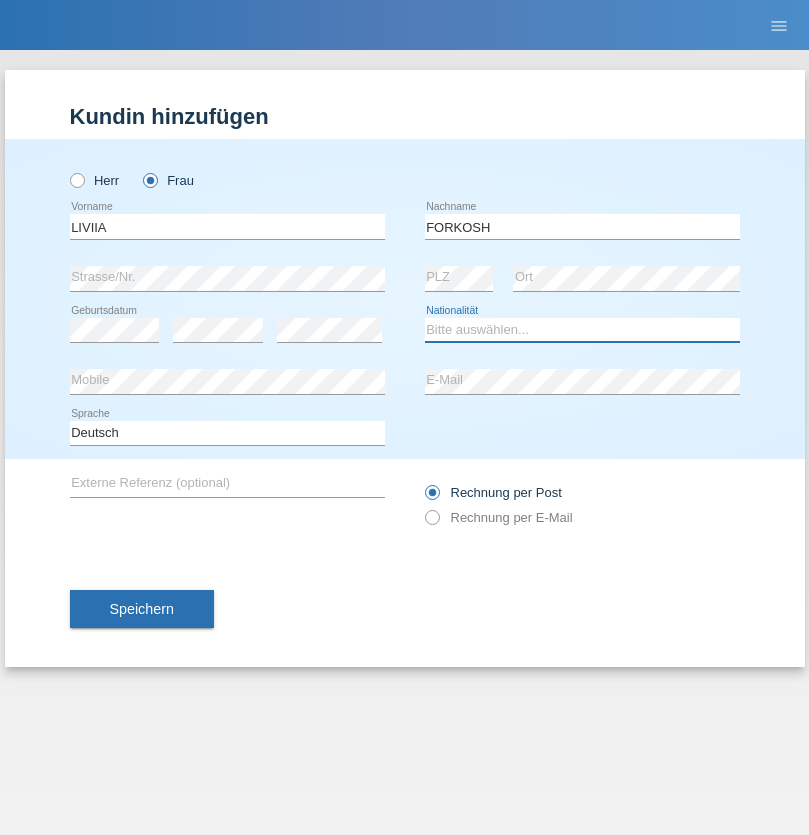 select on "UA" 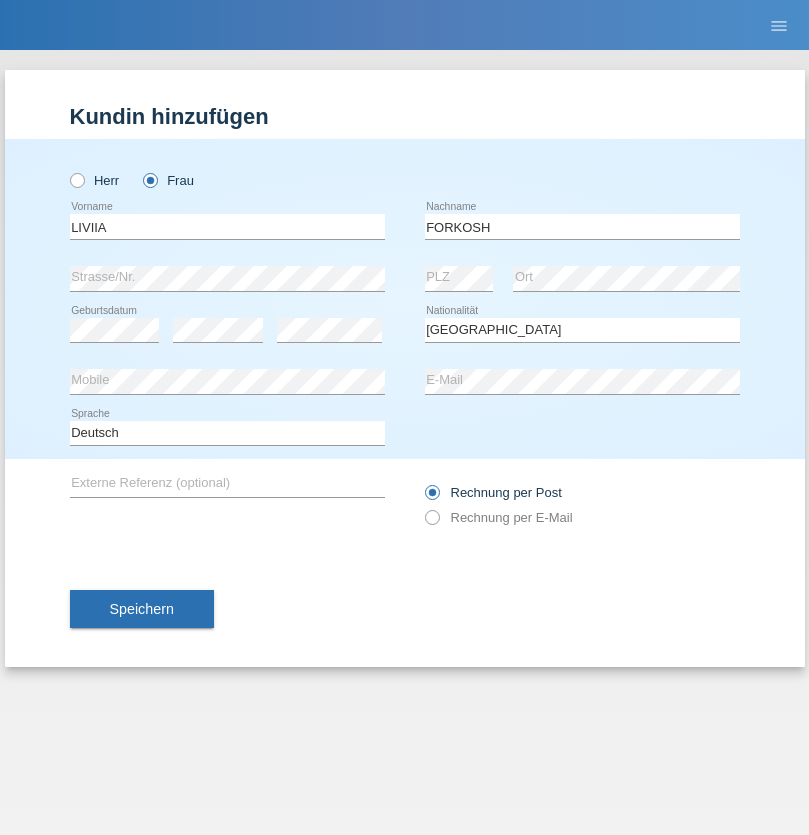 select on "C" 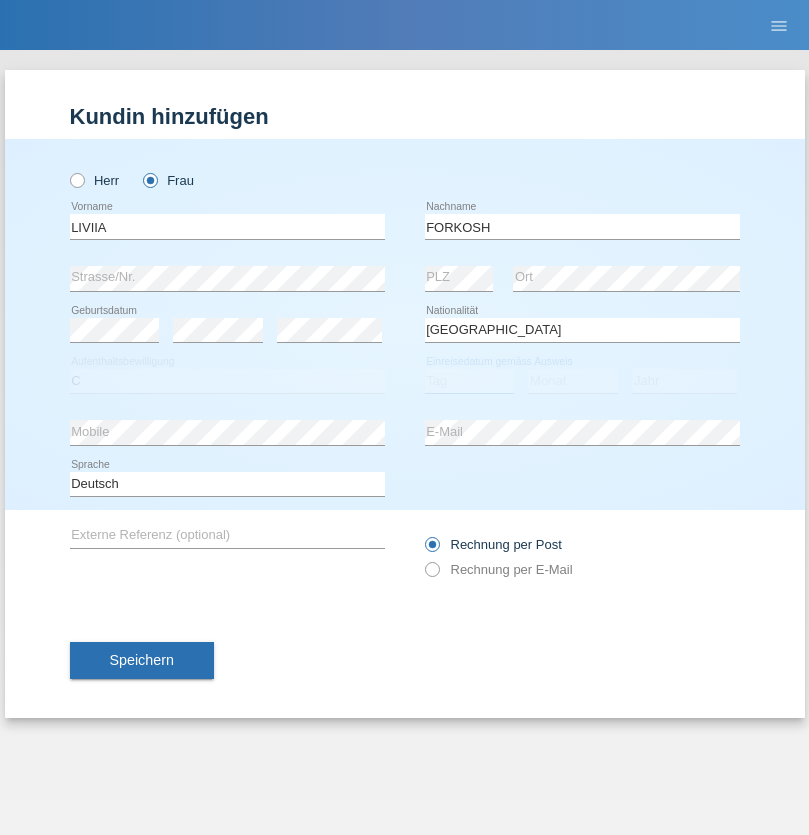 select on "09" 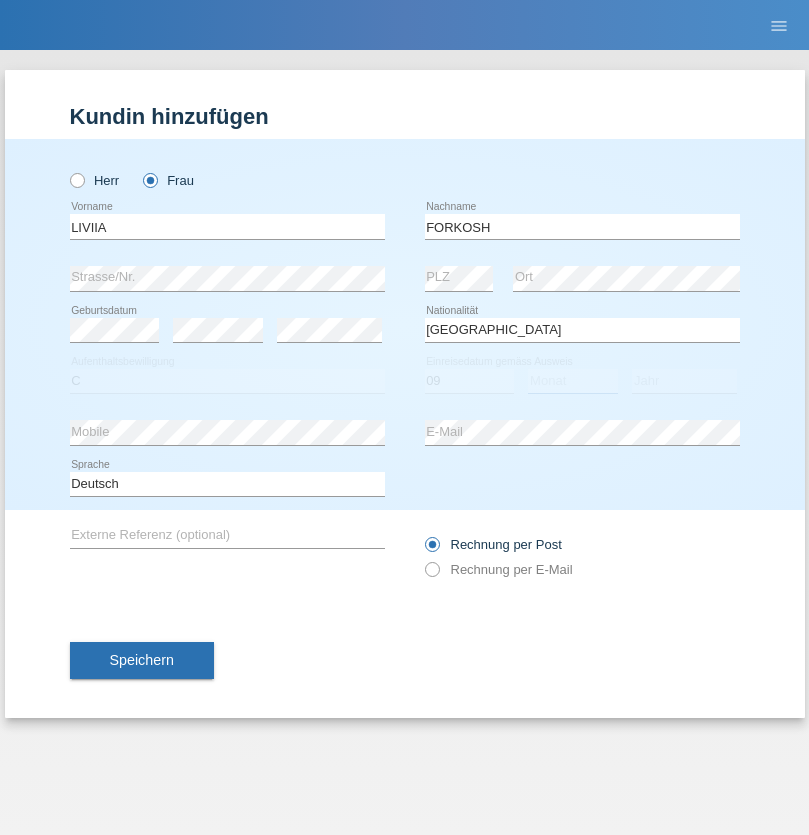 select on "06" 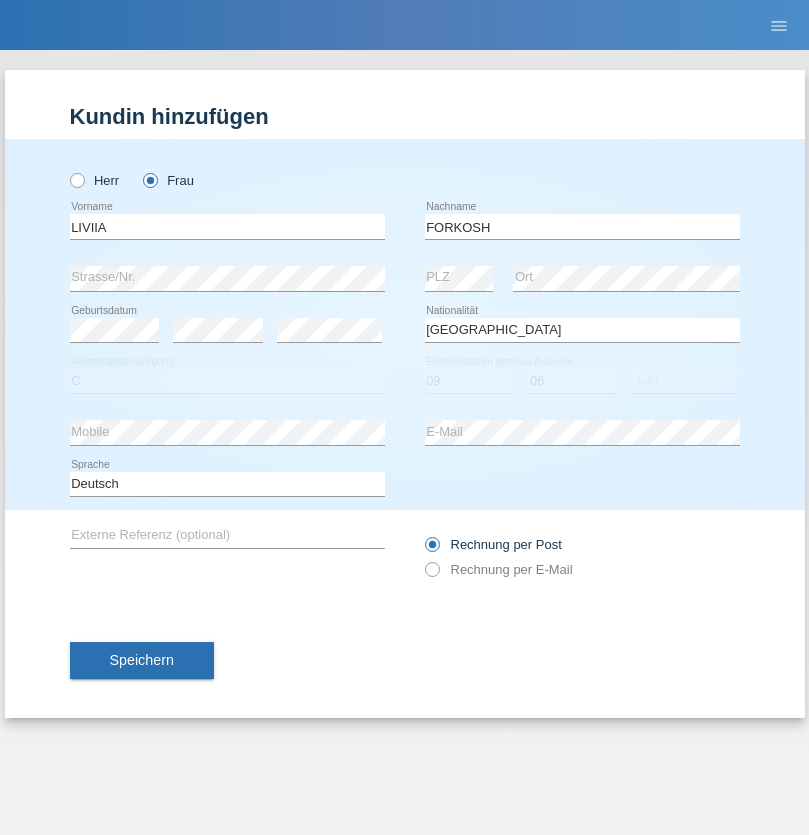 select on "2021" 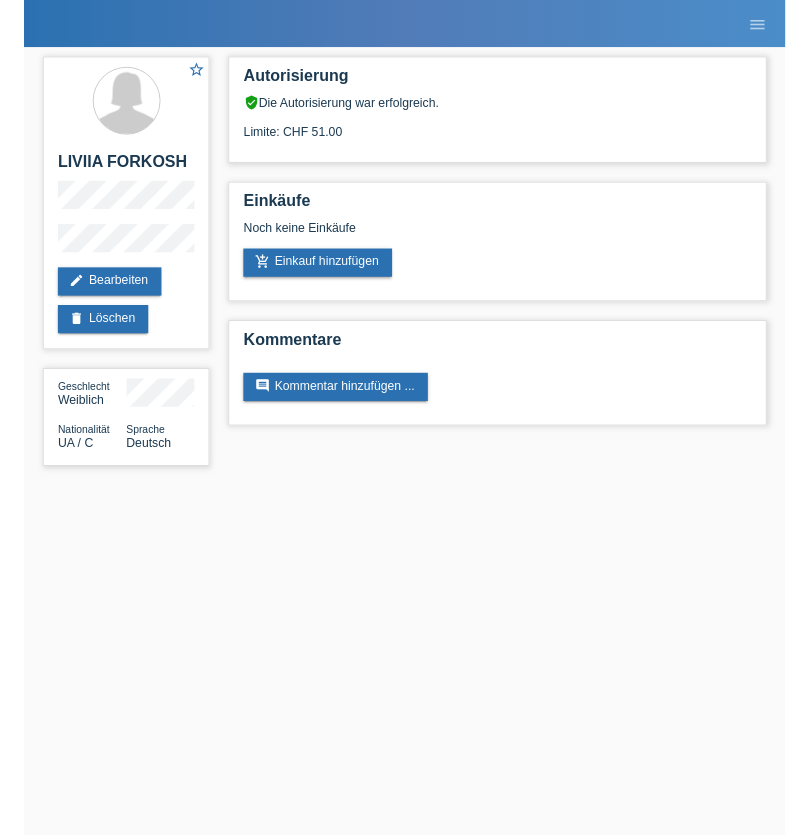 scroll, scrollTop: 0, scrollLeft: 0, axis: both 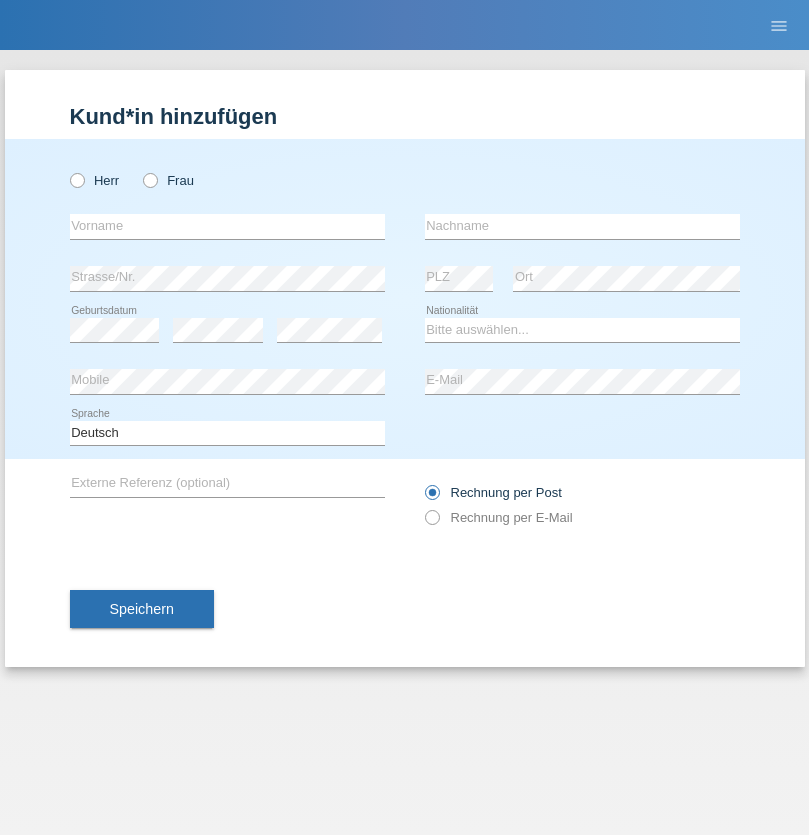 radio on "true" 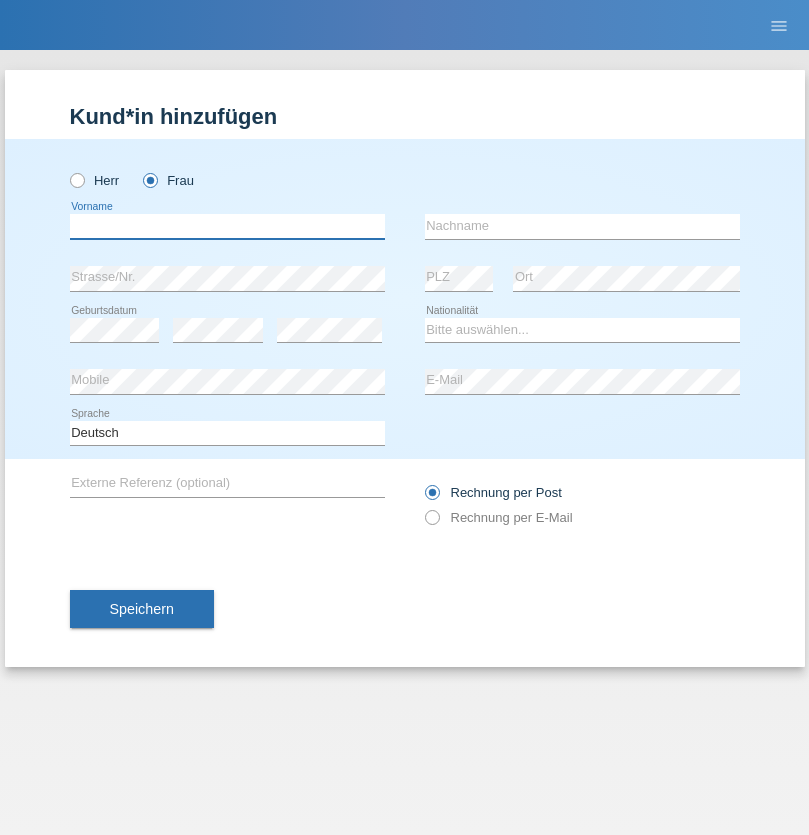 click at bounding box center [227, 226] 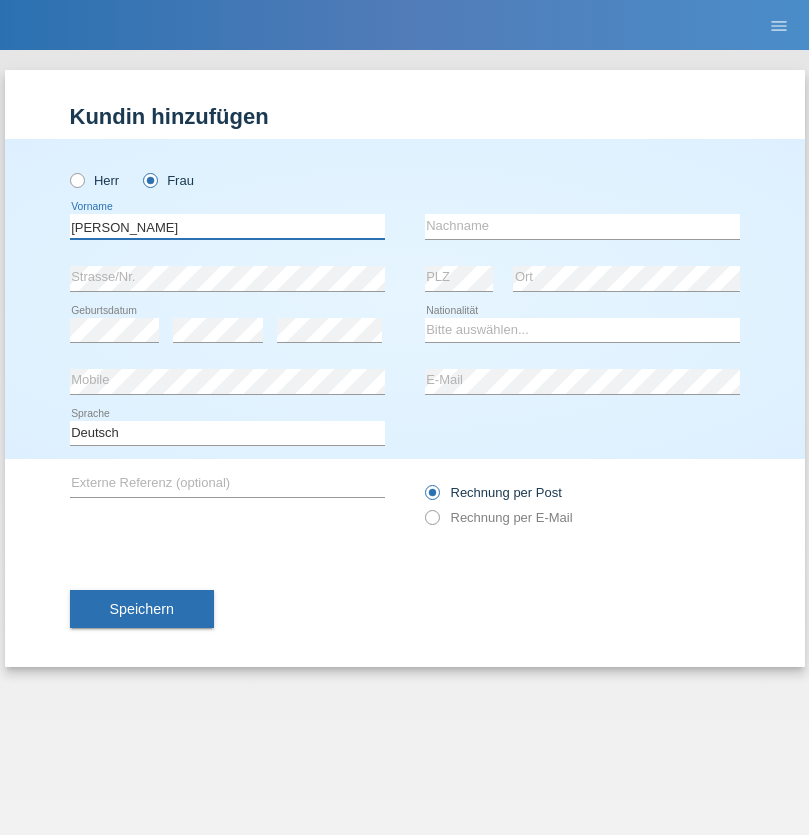 type on "[PERSON_NAME]" 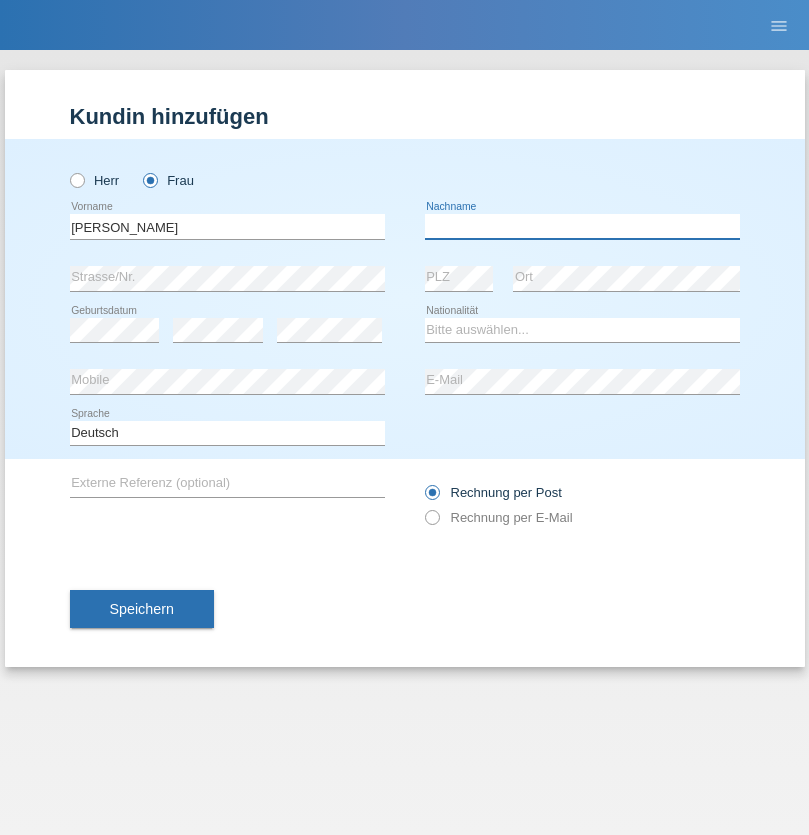 click at bounding box center [582, 226] 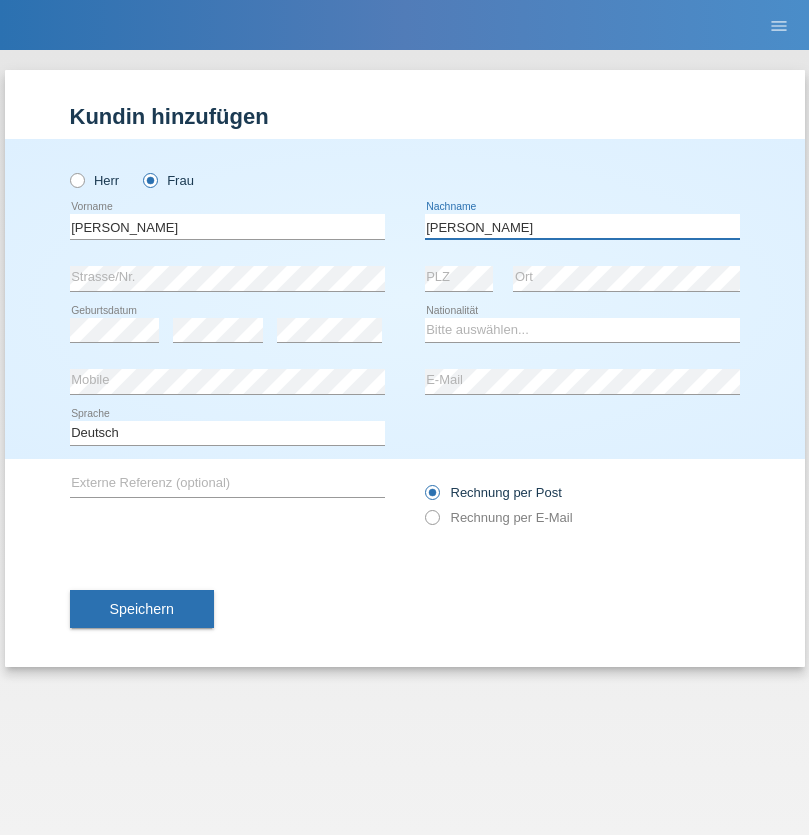 type on "[PERSON_NAME]" 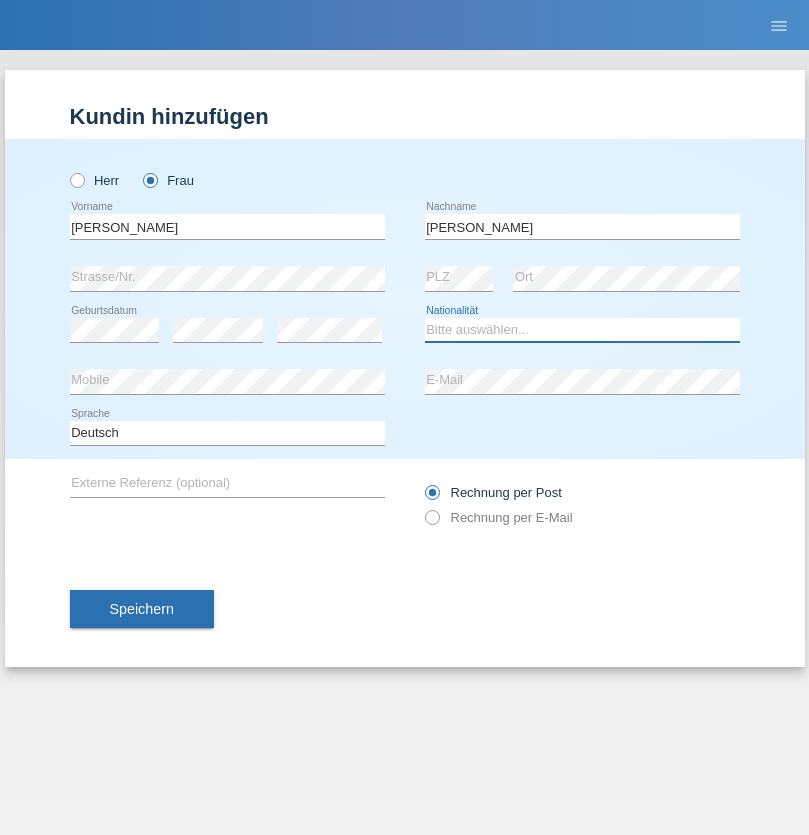 select on "PT" 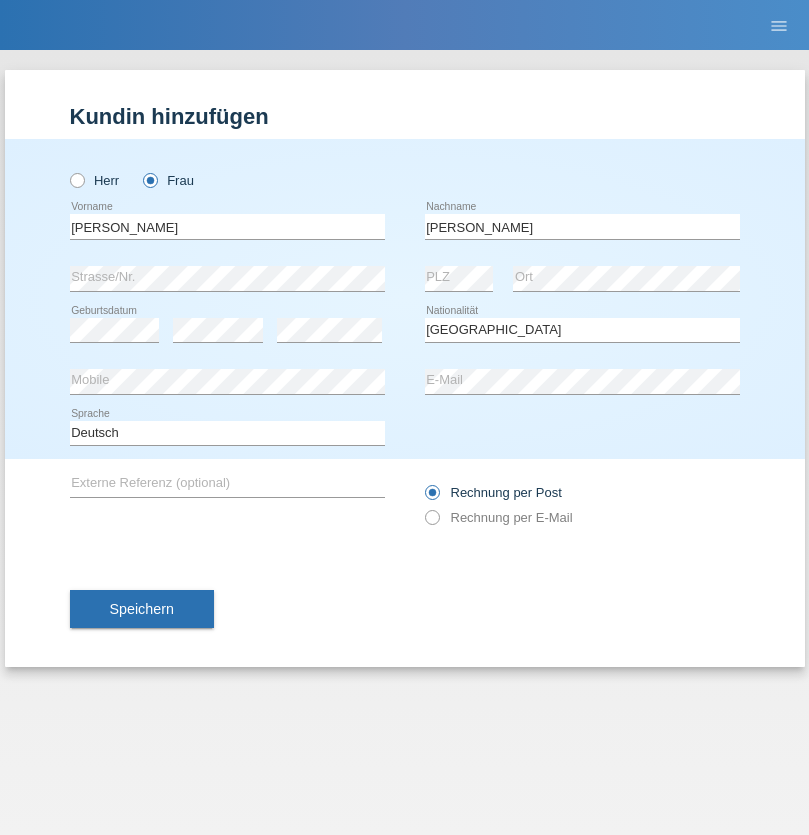 select on "C" 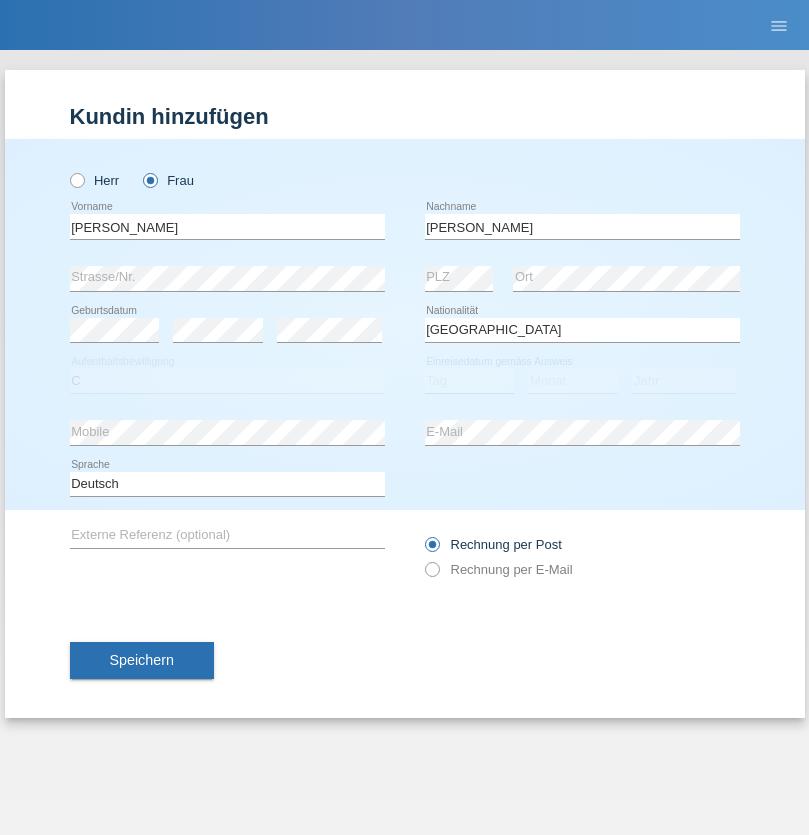 select on "17" 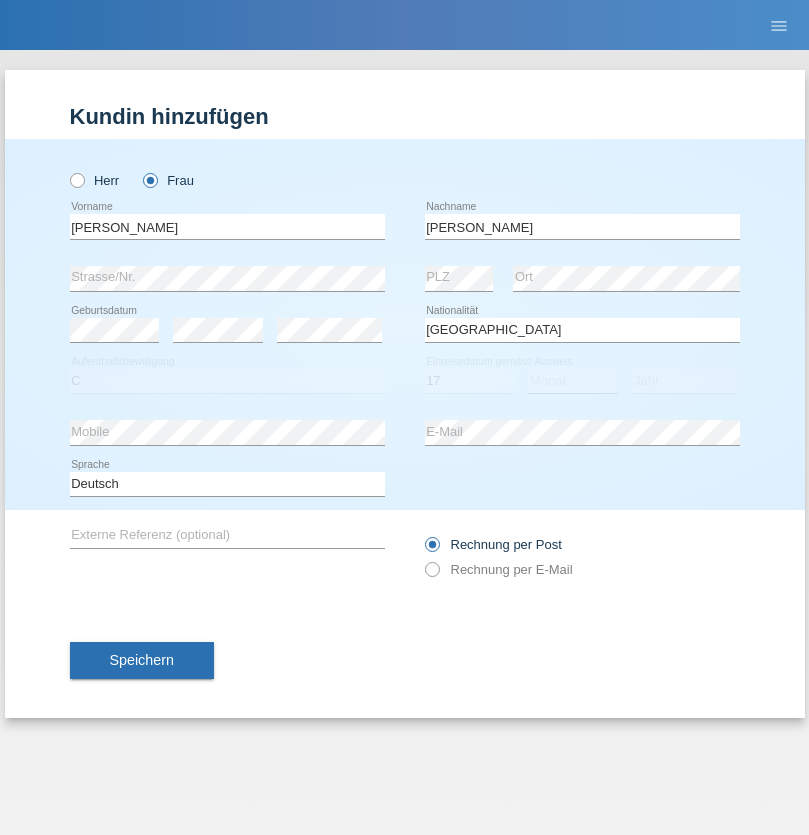 select on "12" 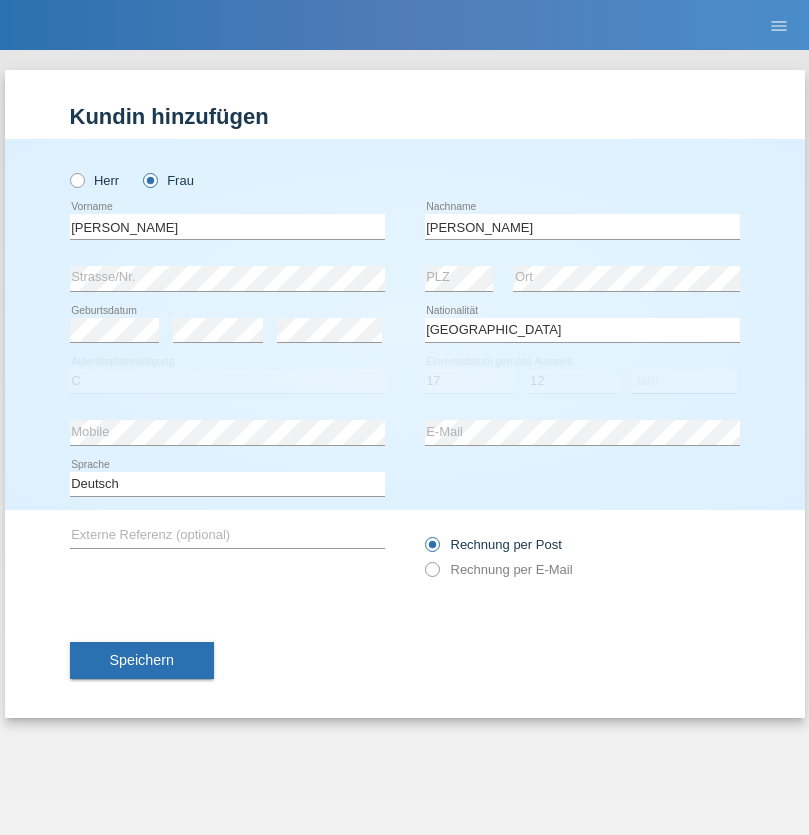 select on "2021" 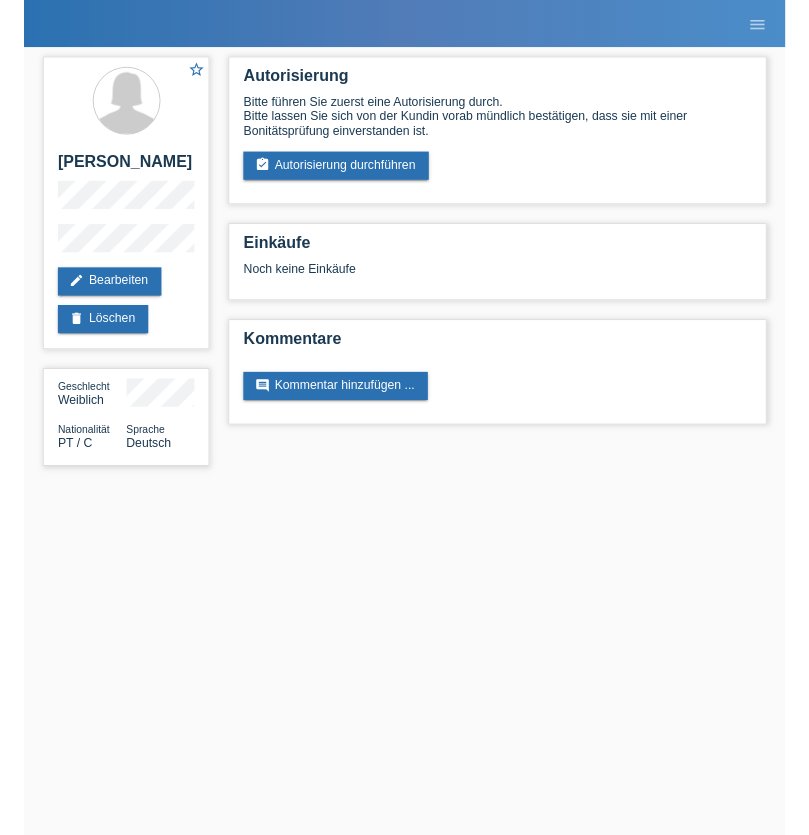 scroll, scrollTop: 0, scrollLeft: 0, axis: both 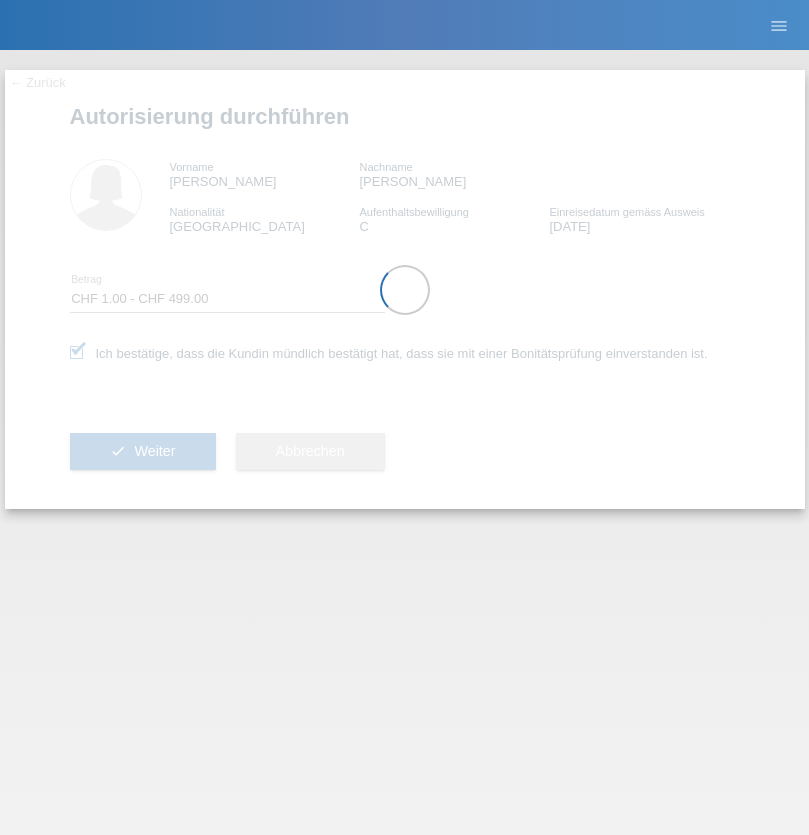 select on "1" 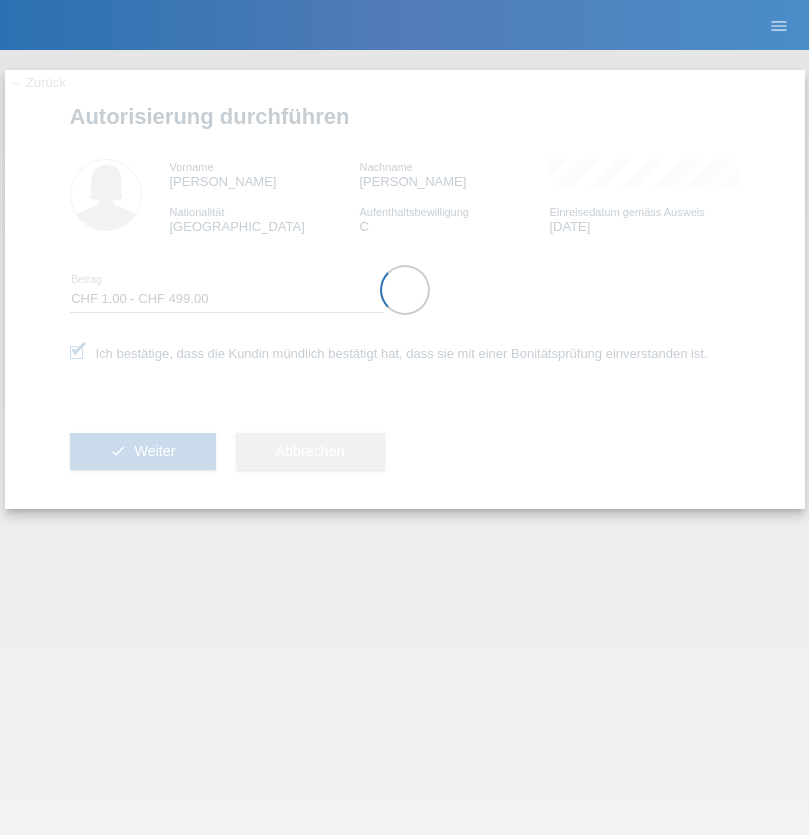 scroll, scrollTop: 0, scrollLeft: 0, axis: both 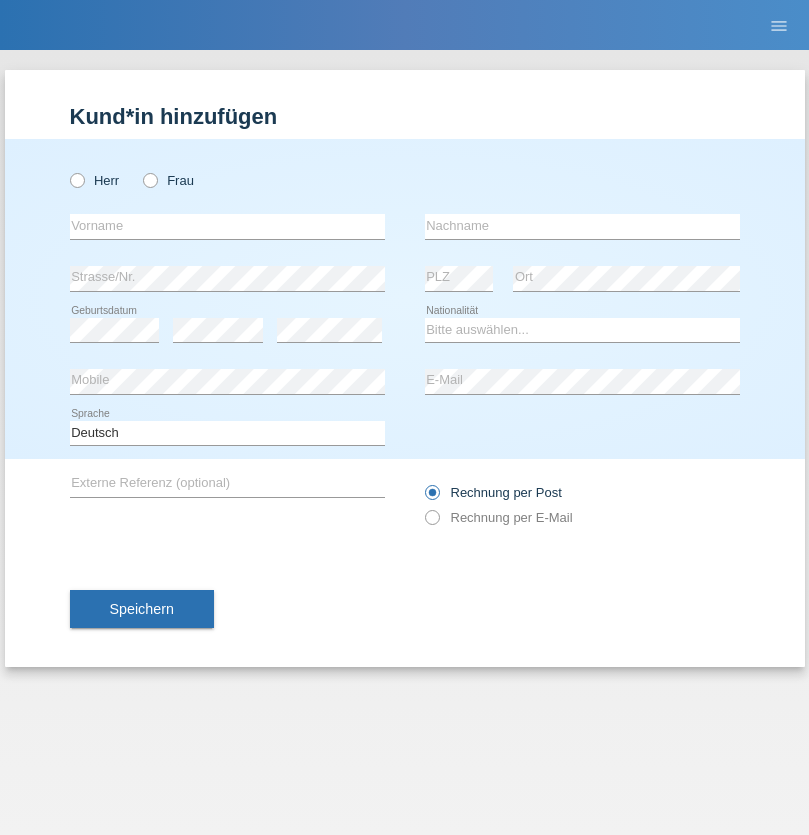 radio on "true" 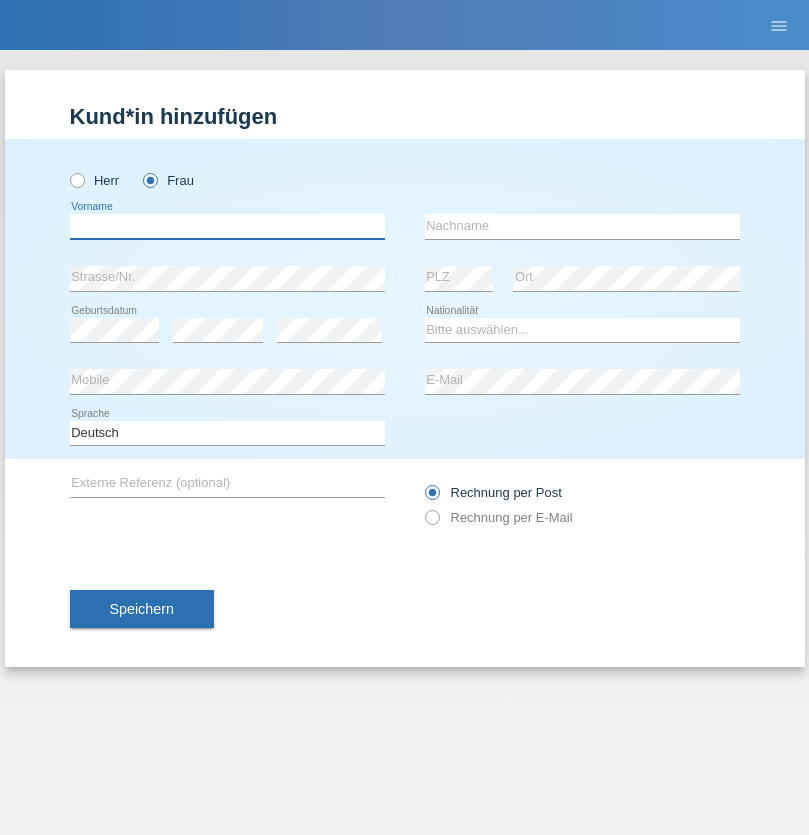 click at bounding box center (227, 226) 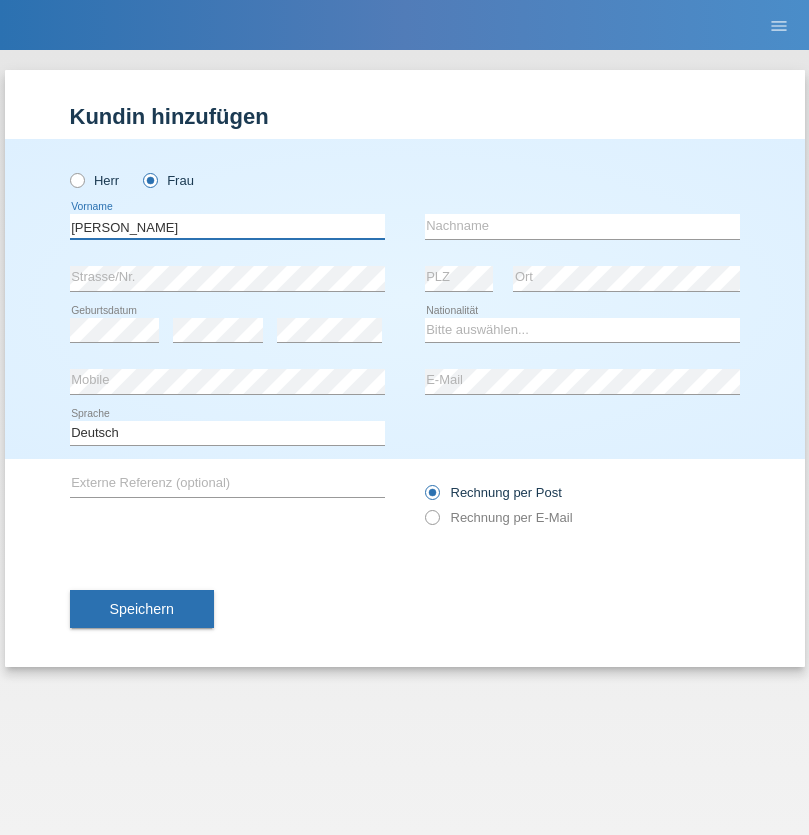 type on "Marion" 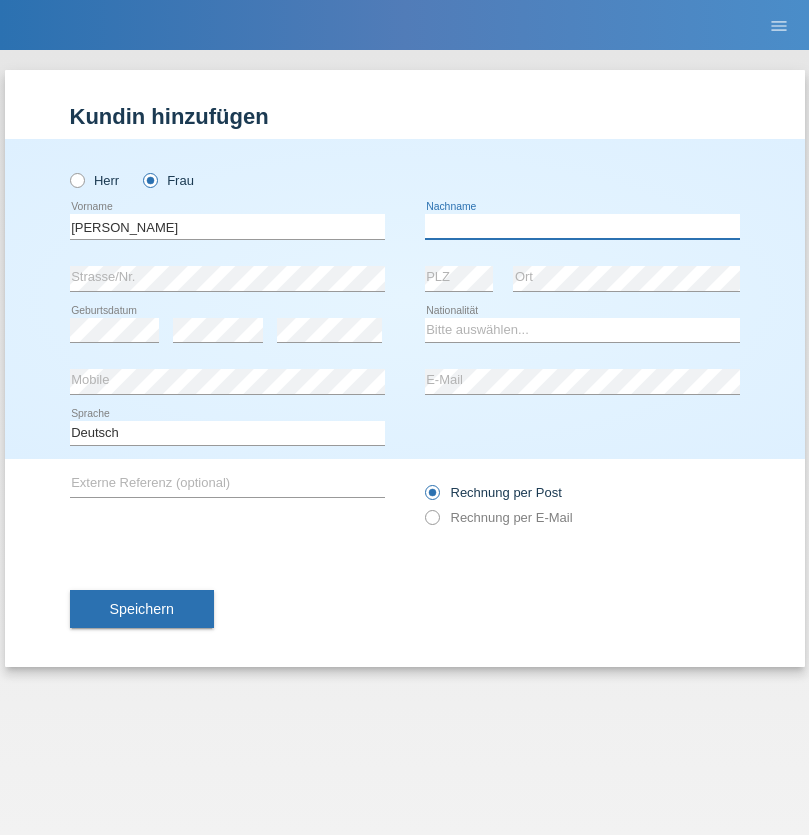 click at bounding box center (582, 226) 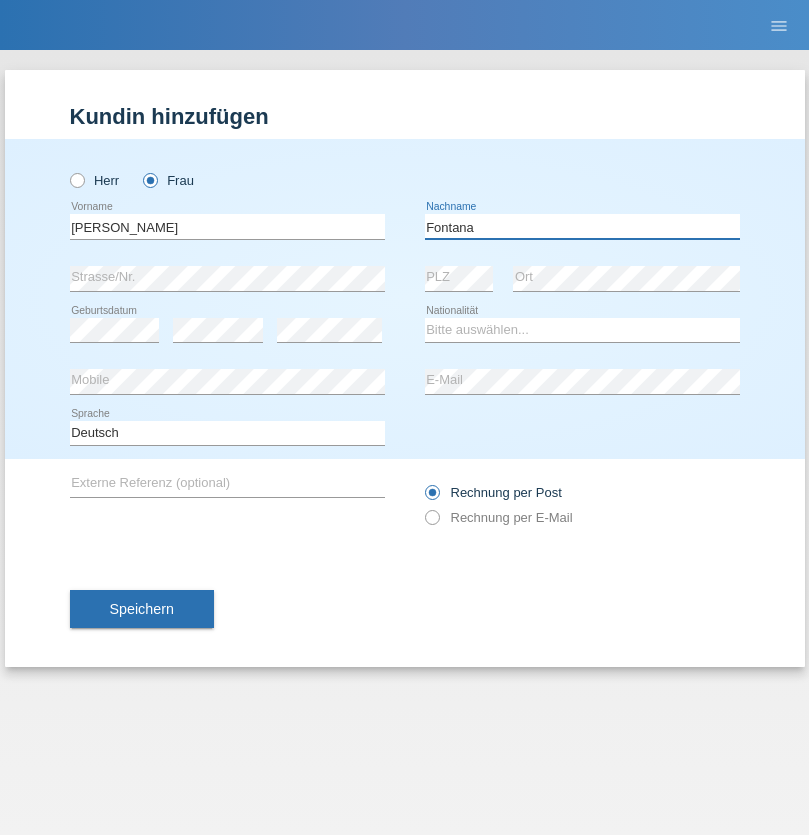 type on "Fontana" 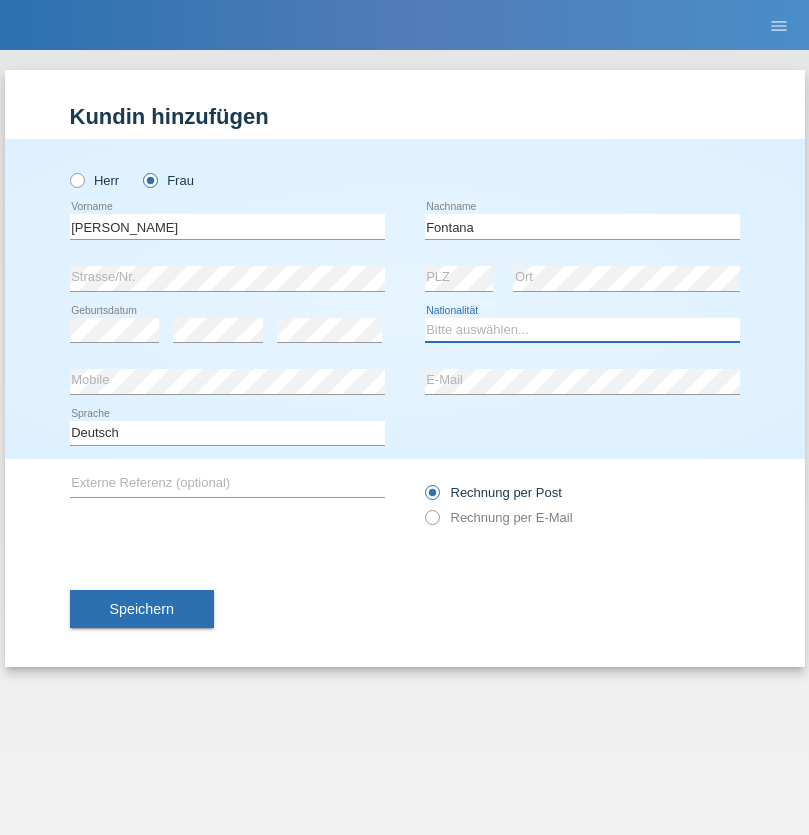select on "CH" 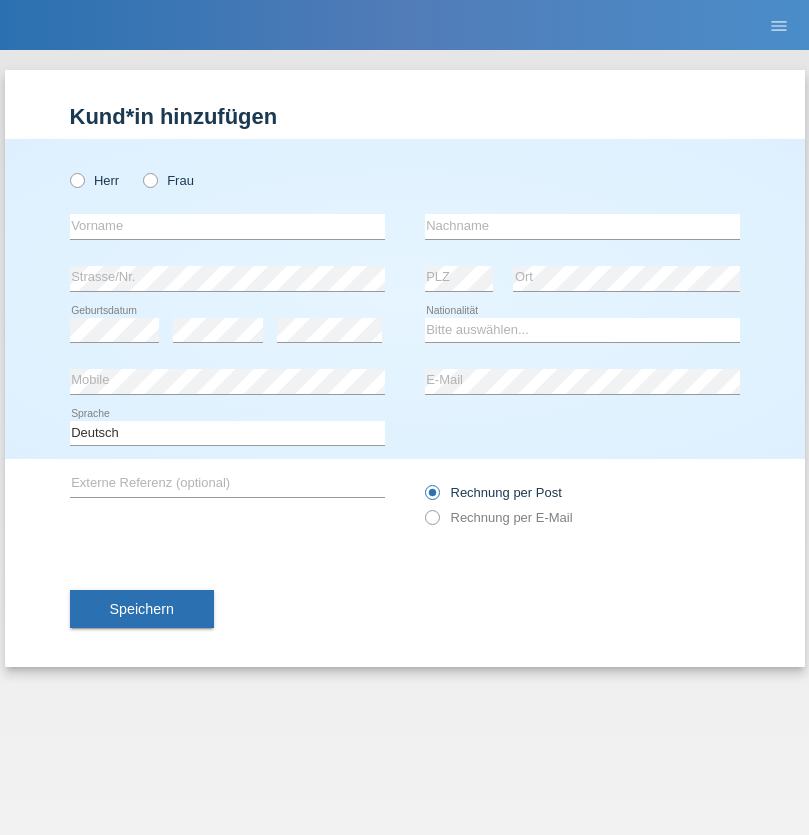 scroll, scrollTop: 0, scrollLeft: 0, axis: both 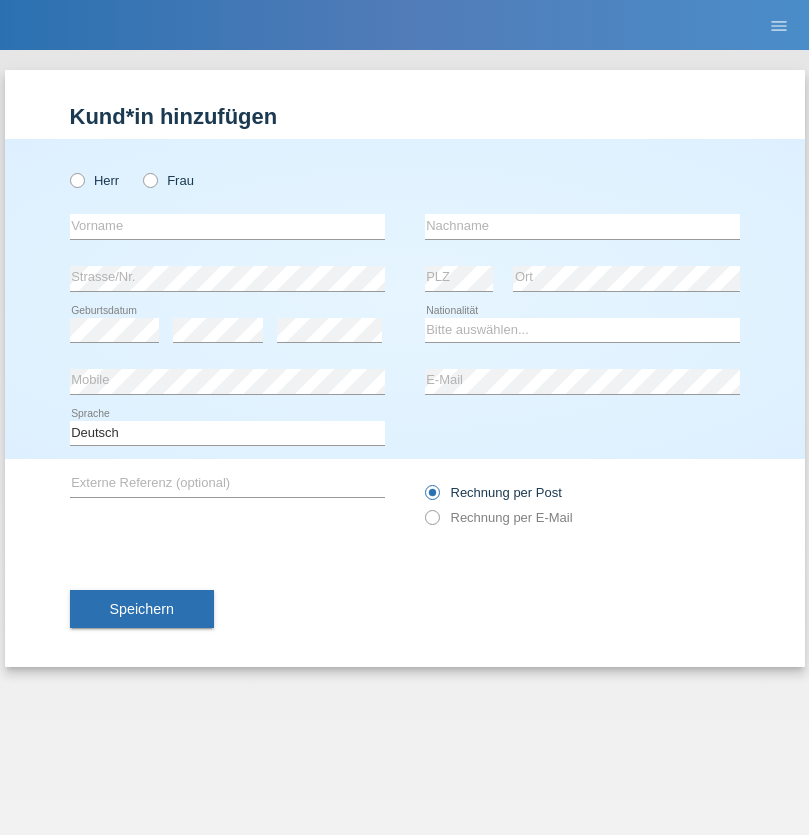 radio on "true" 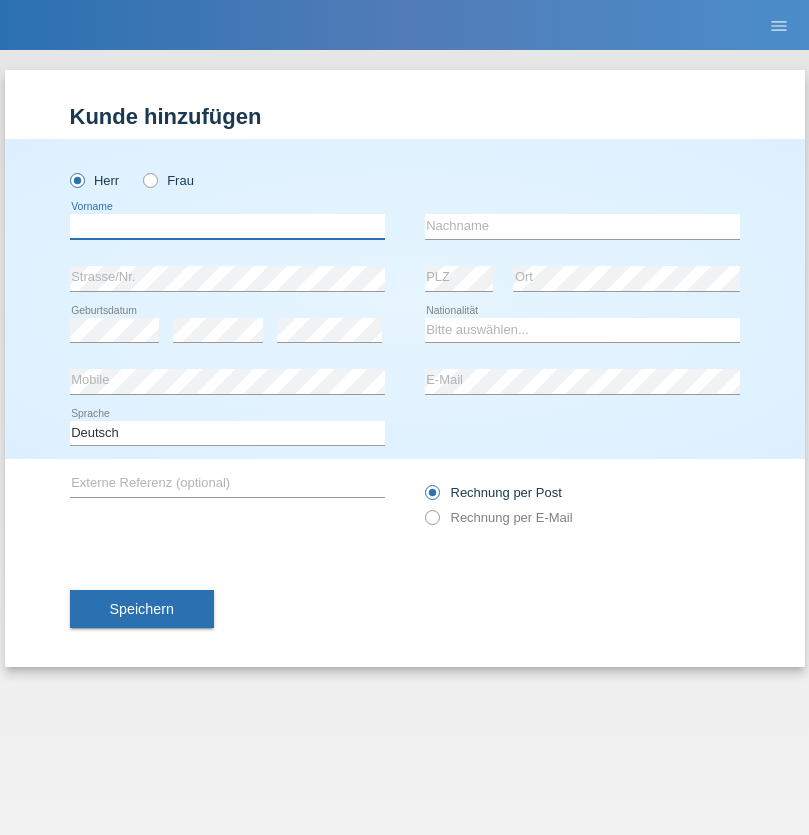 click at bounding box center [227, 226] 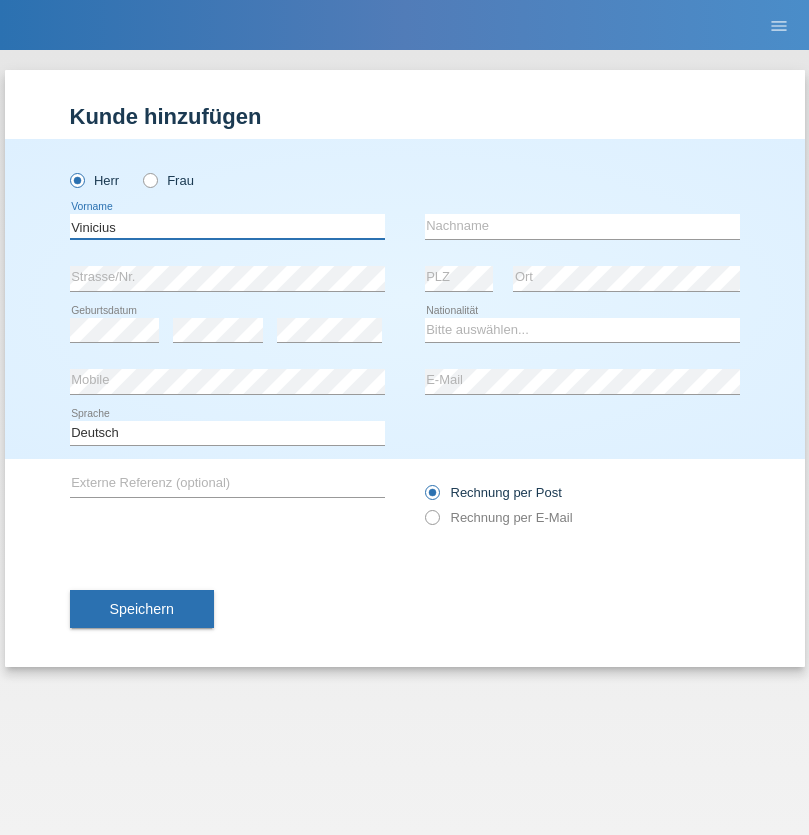 type on "Vinicius" 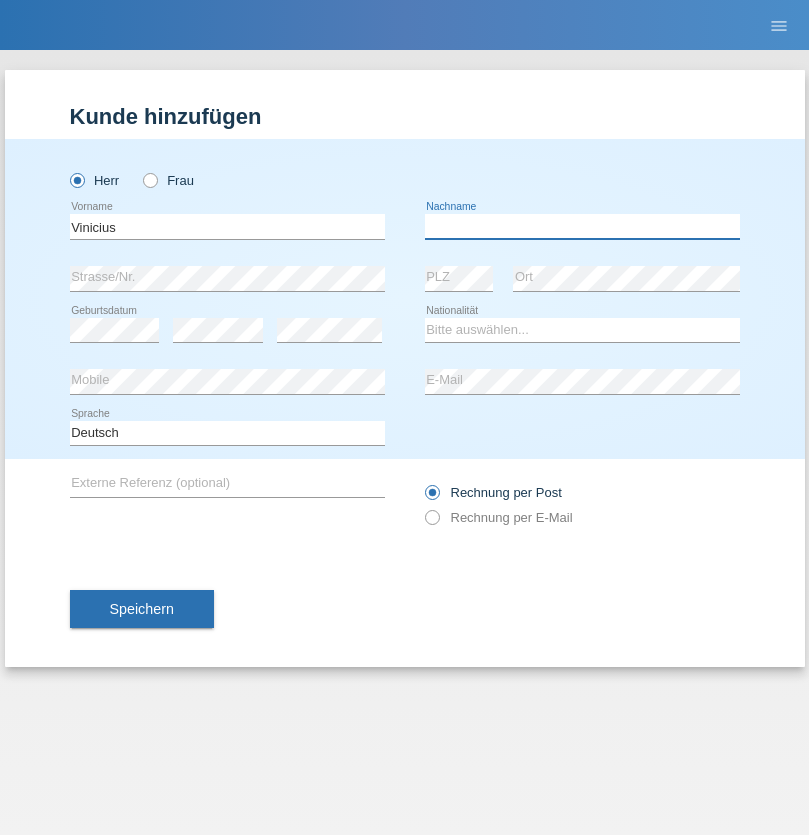 click at bounding box center (582, 226) 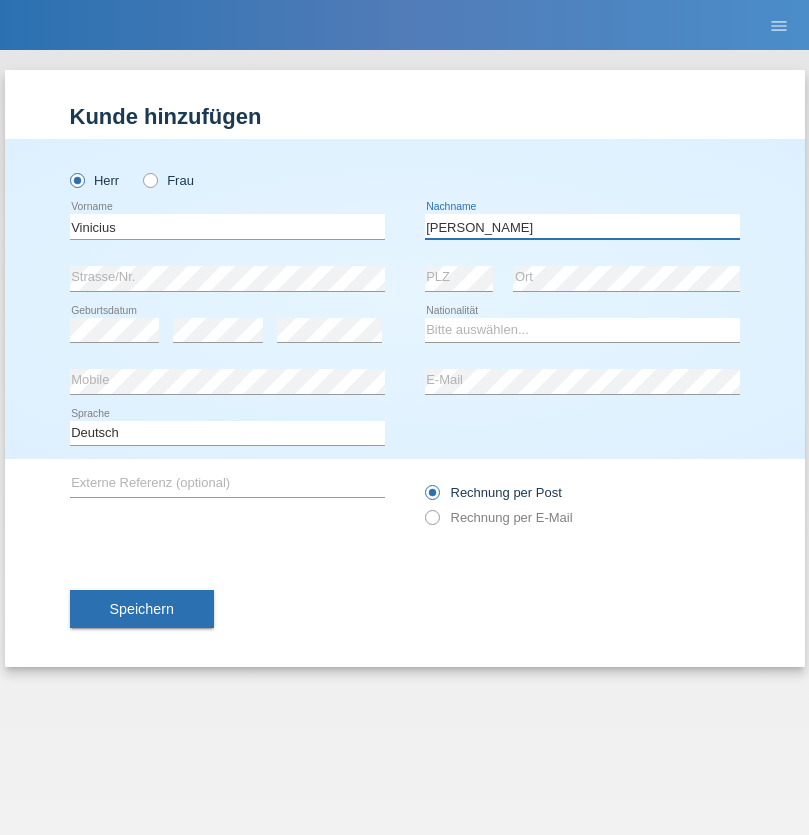 type on "[PERSON_NAME]" 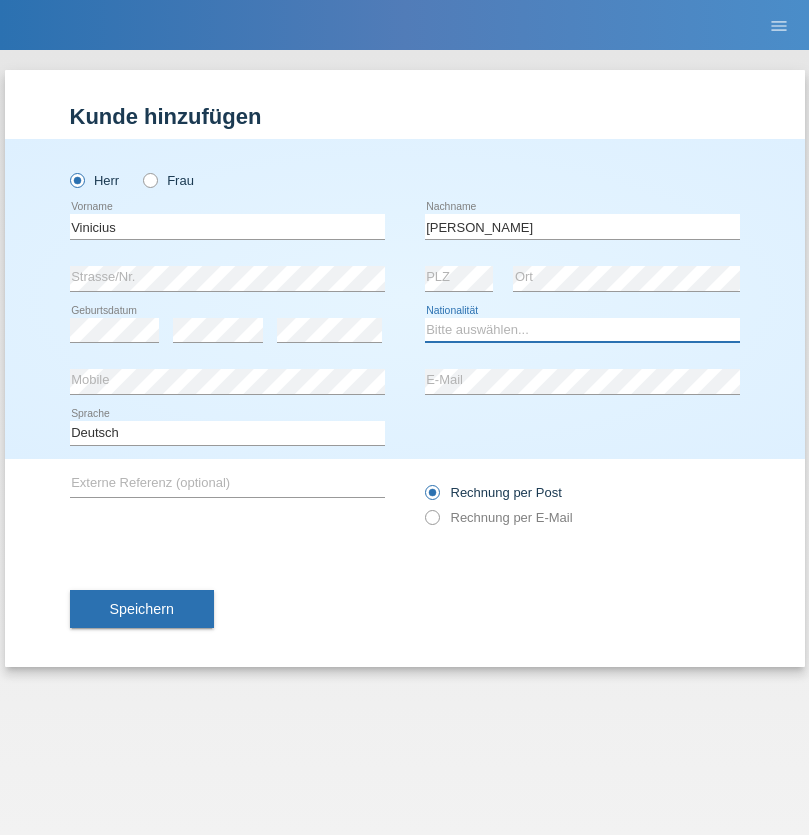 select on "CH" 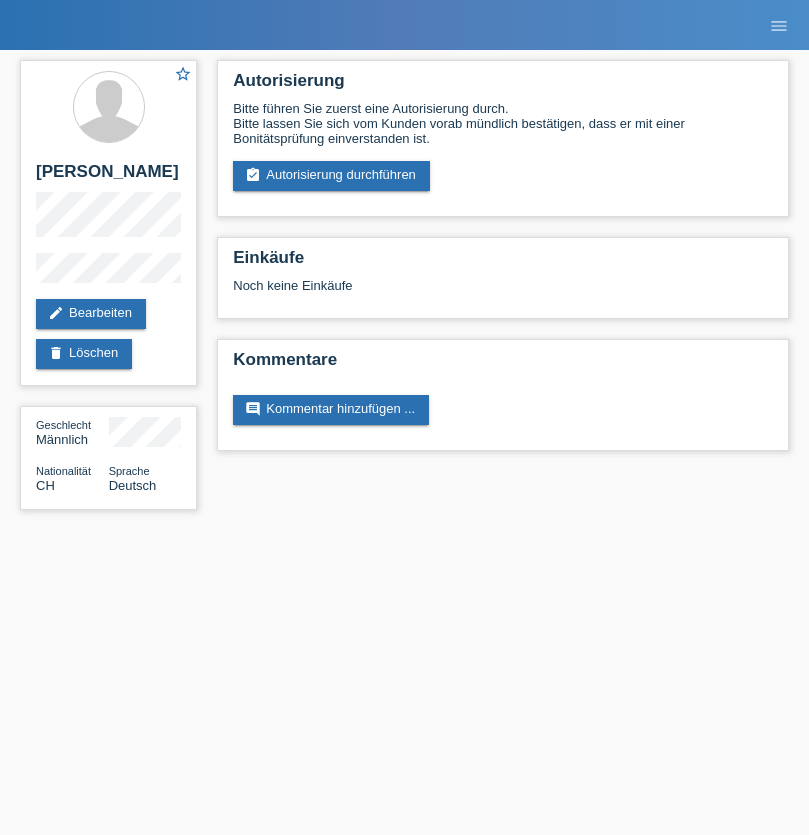 scroll, scrollTop: 0, scrollLeft: 0, axis: both 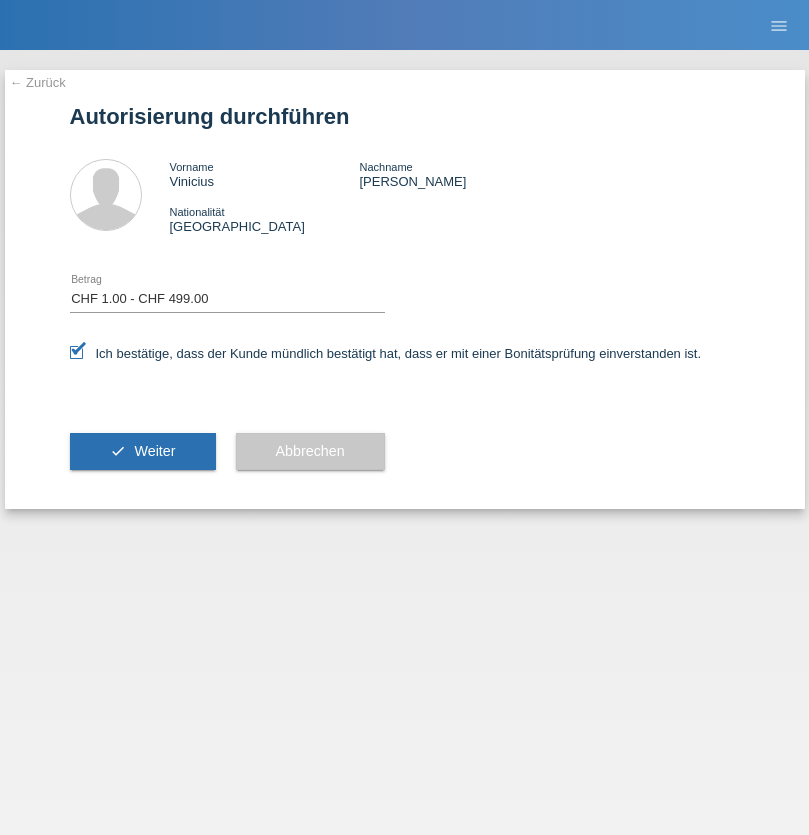 select on "1" 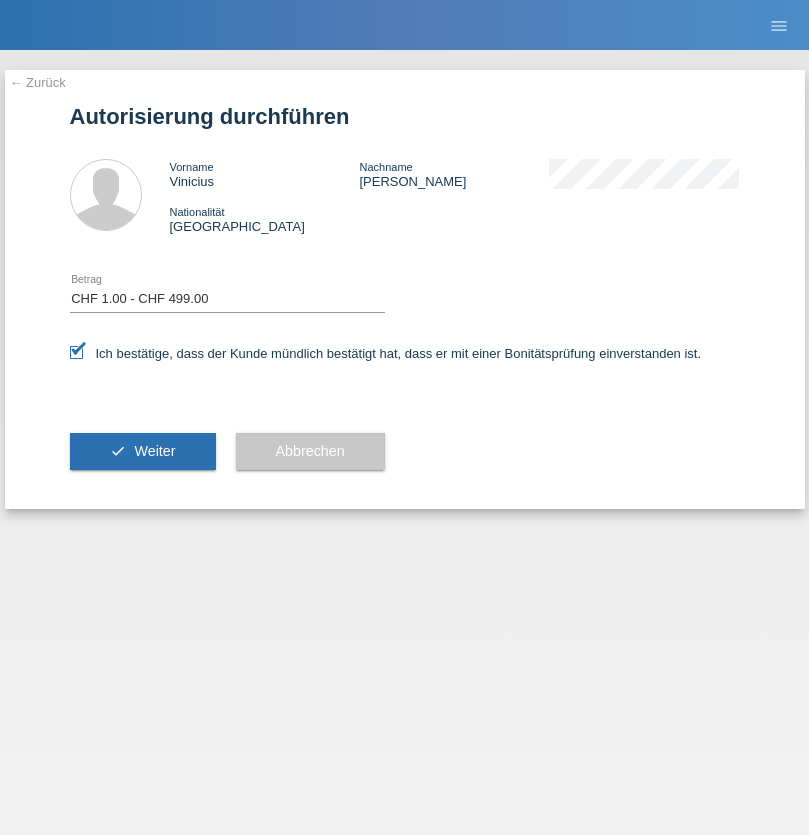 scroll, scrollTop: 0, scrollLeft: 0, axis: both 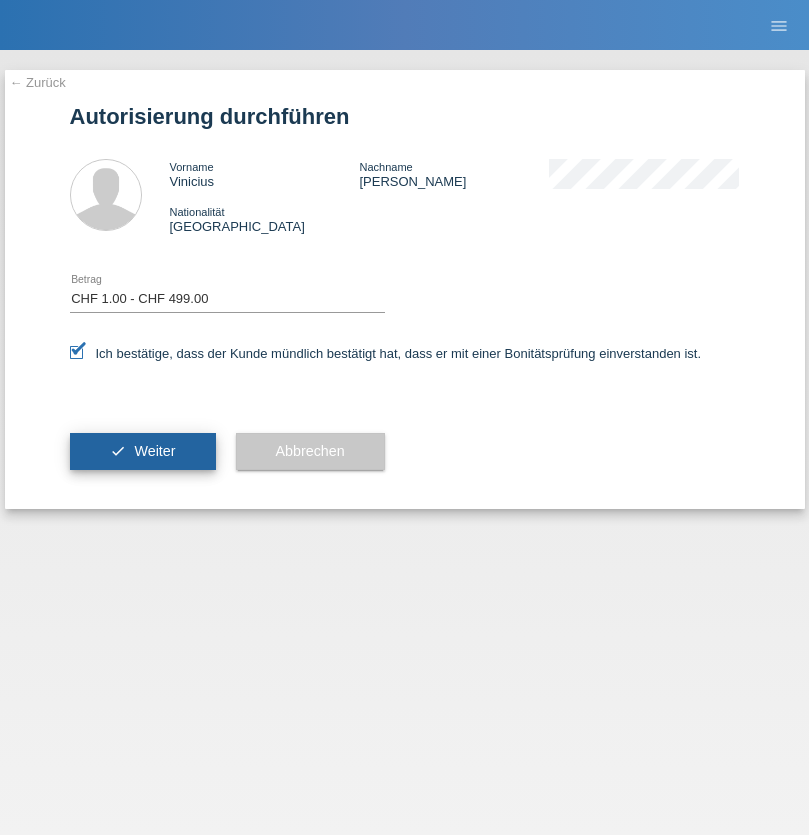 click on "Weiter" at bounding box center (154, 451) 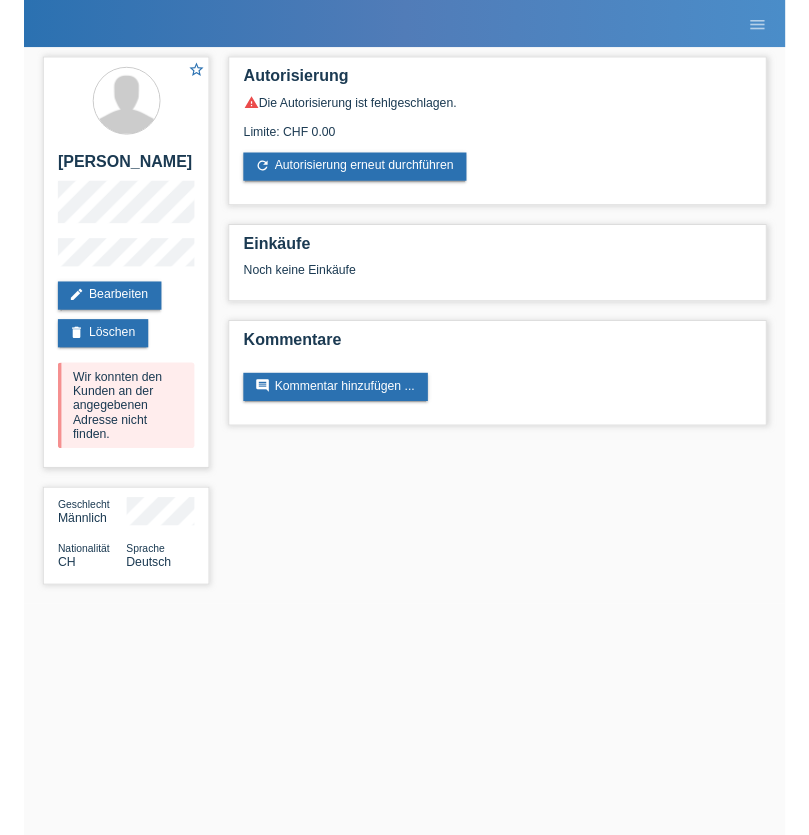 scroll, scrollTop: 0, scrollLeft: 0, axis: both 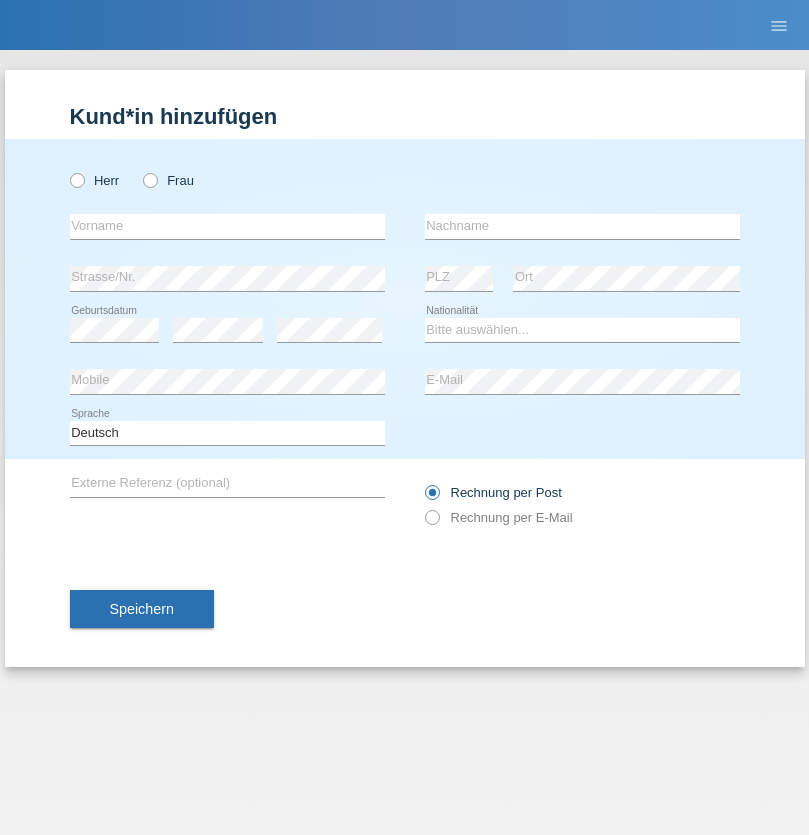 radio on "true" 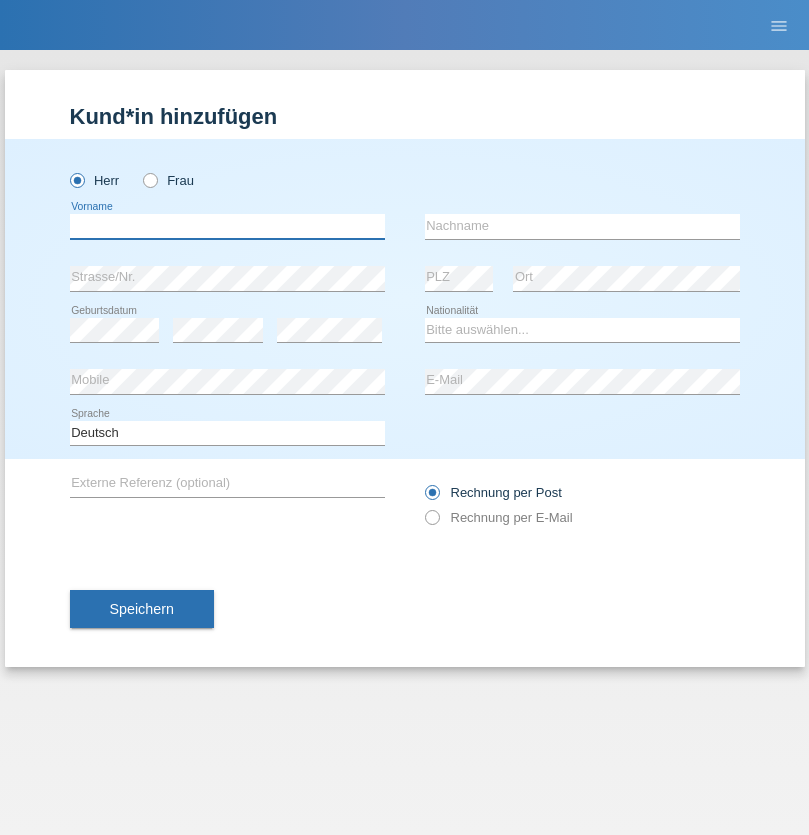 click at bounding box center [227, 226] 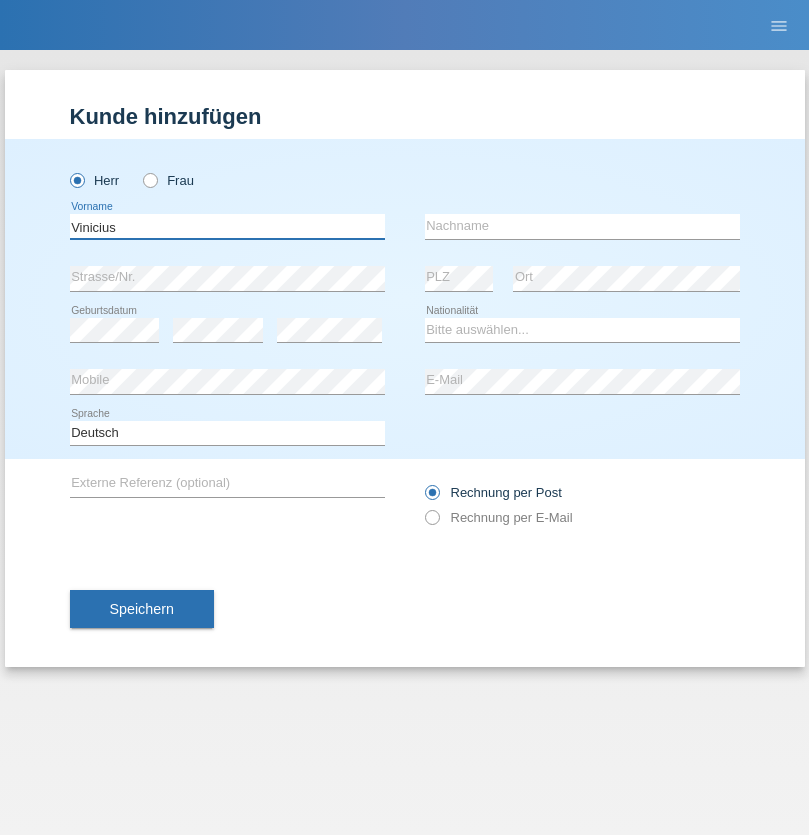 type on "Vinicius" 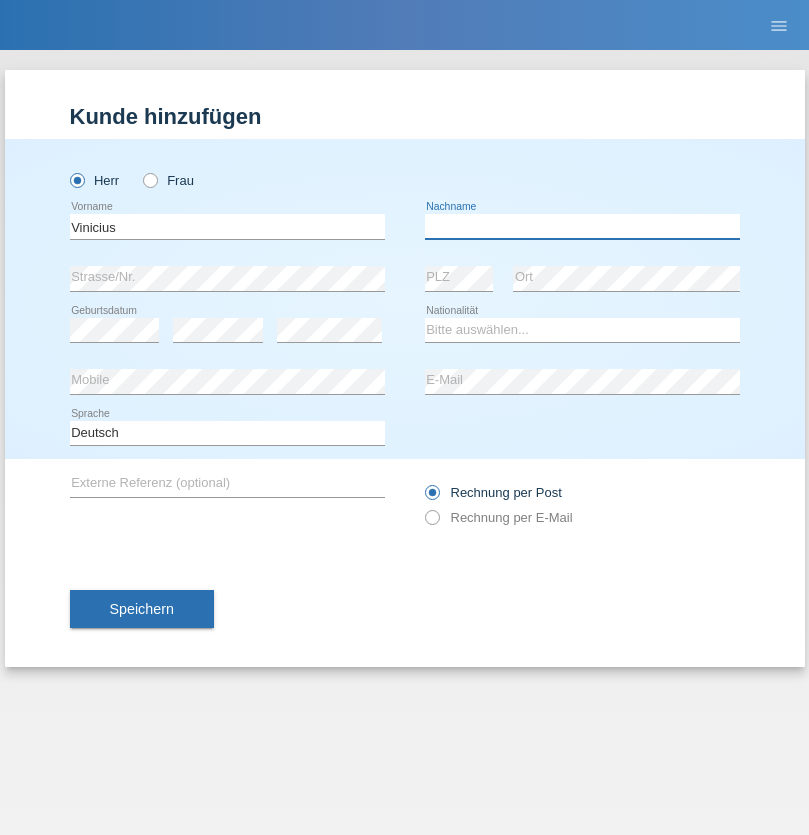 click at bounding box center [582, 226] 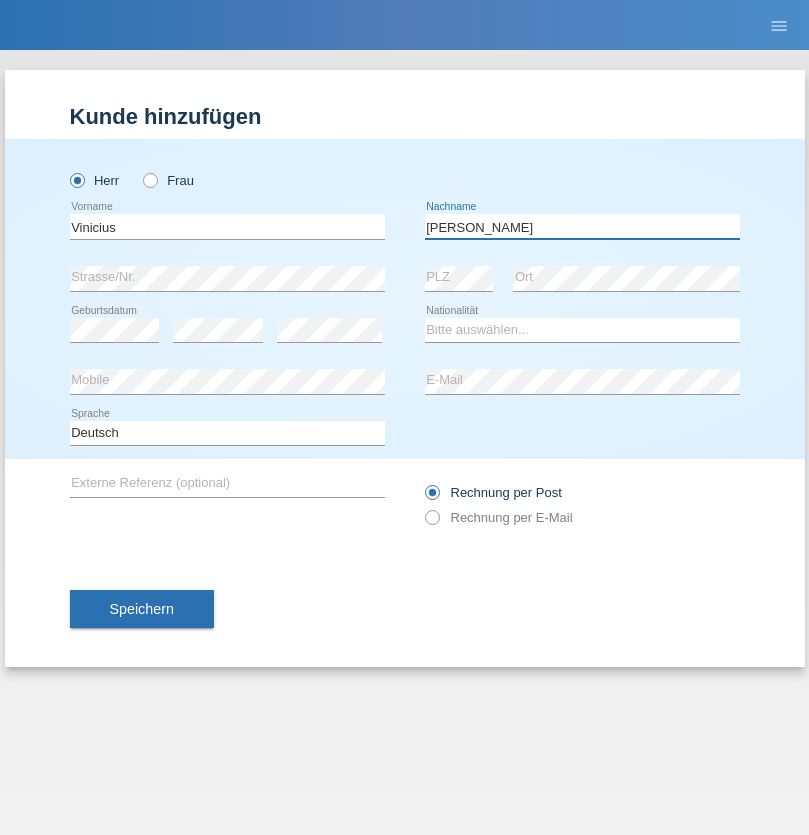 type on "[PERSON_NAME]" 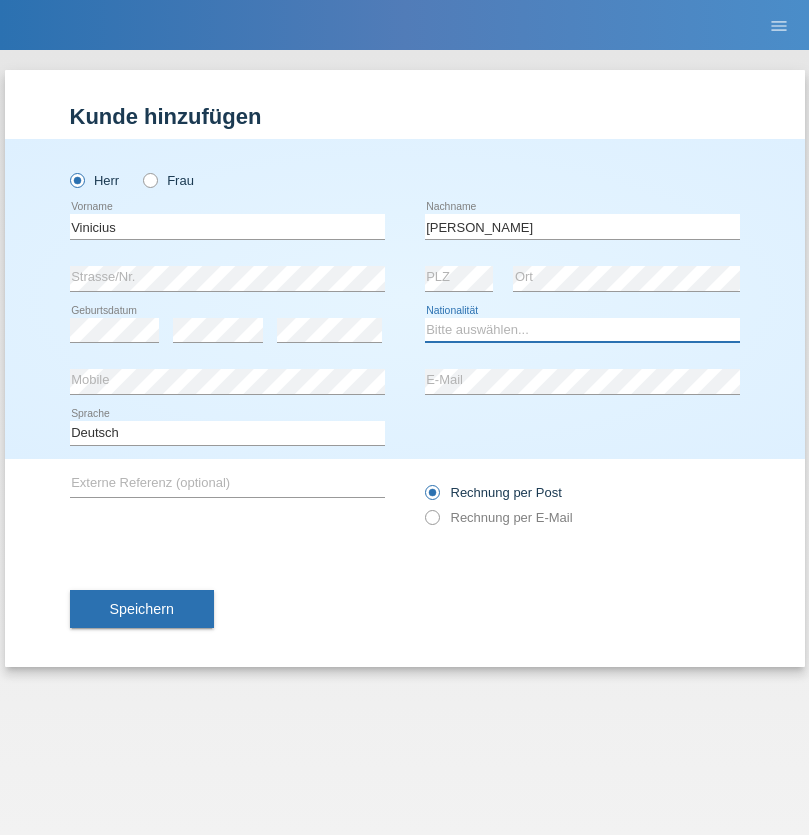 select on "CH" 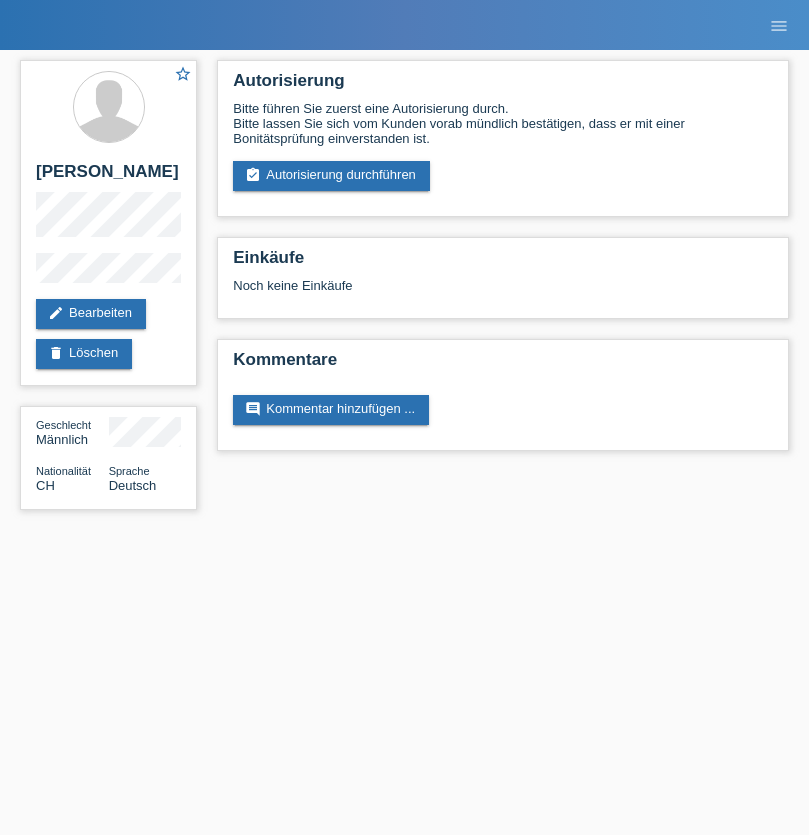scroll, scrollTop: 0, scrollLeft: 0, axis: both 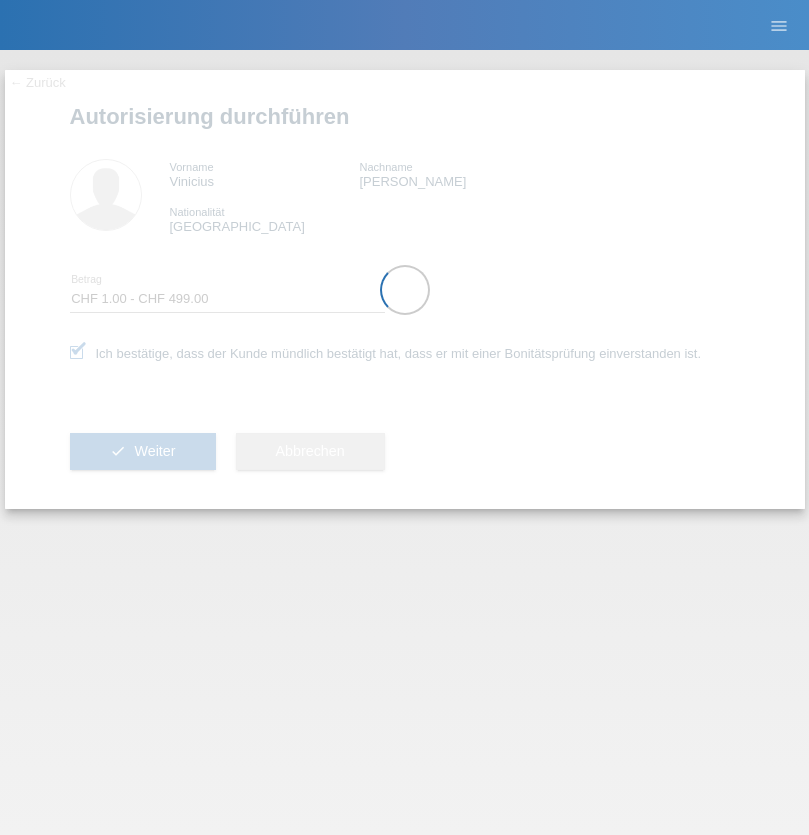 select on "1" 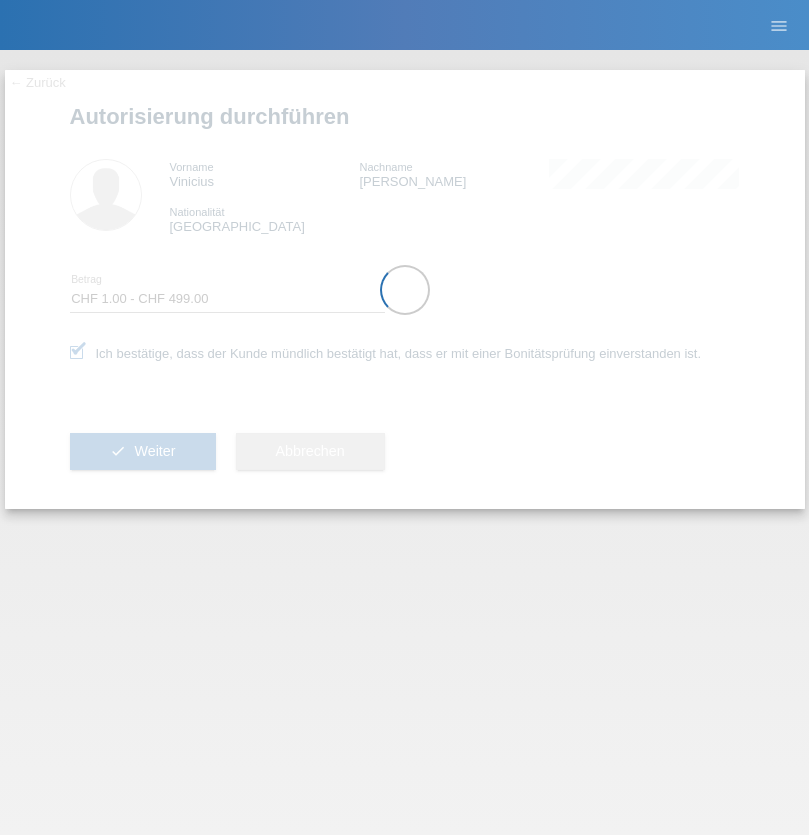 scroll, scrollTop: 0, scrollLeft: 0, axis: both 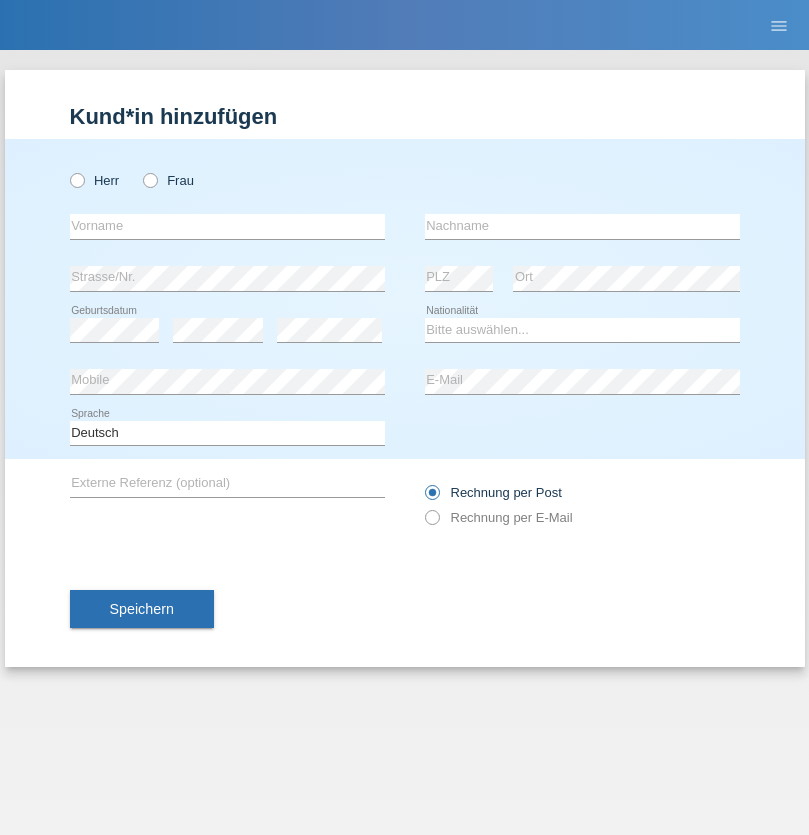 radio on "true" 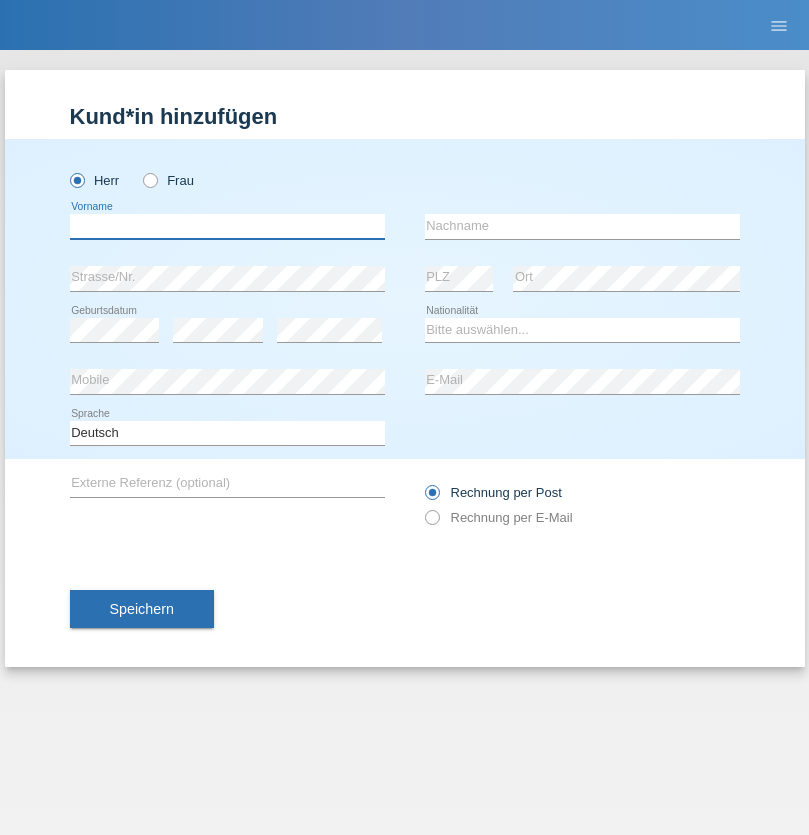 click at bounding box center [227, 226] 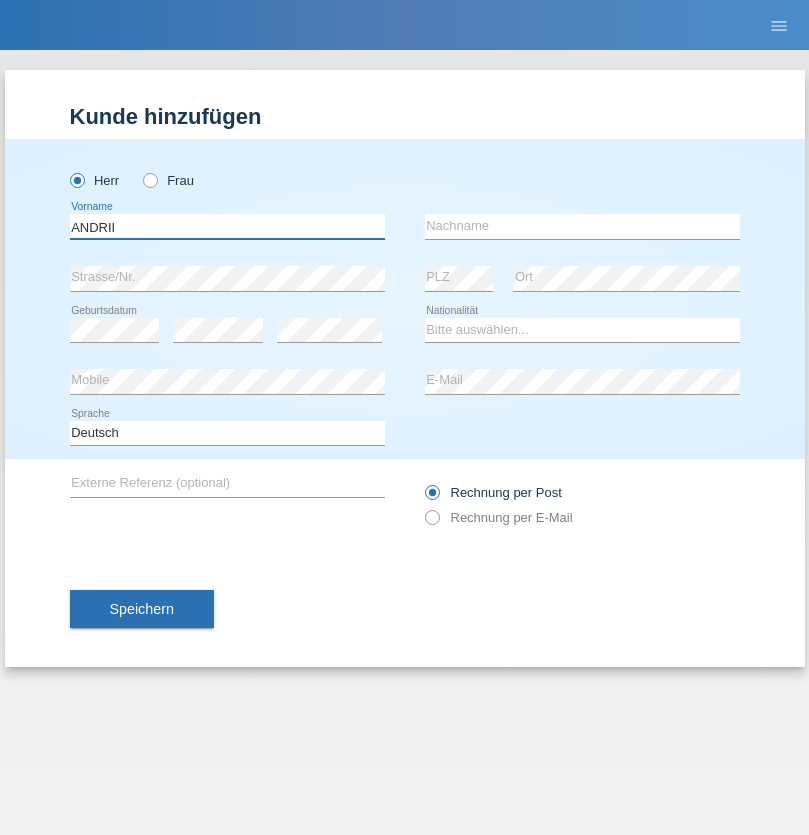 type on "ANDRII" 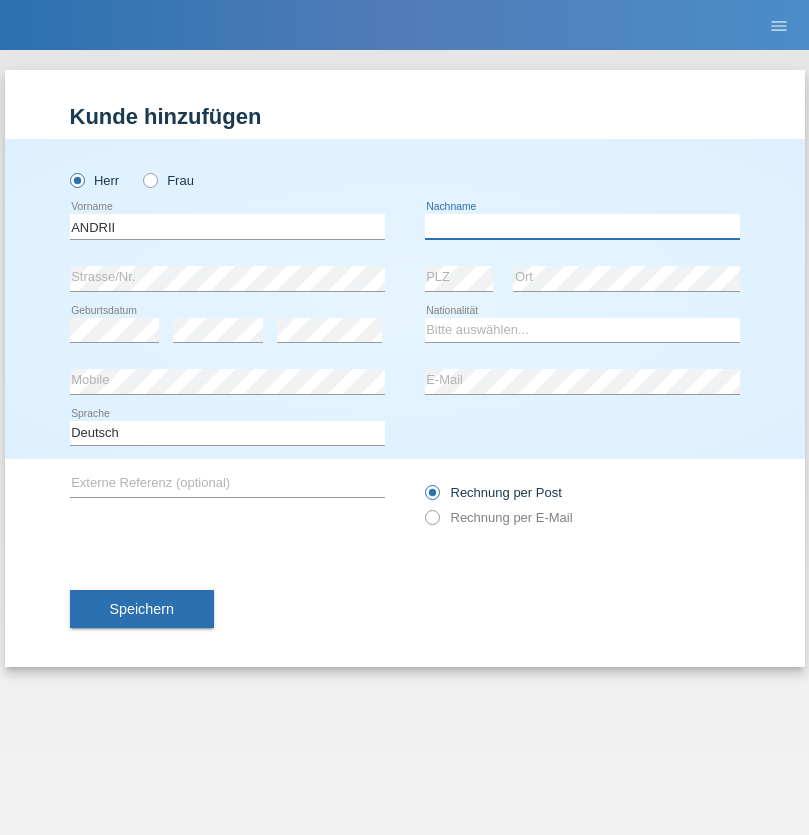 click at bounding box center (582, 226) 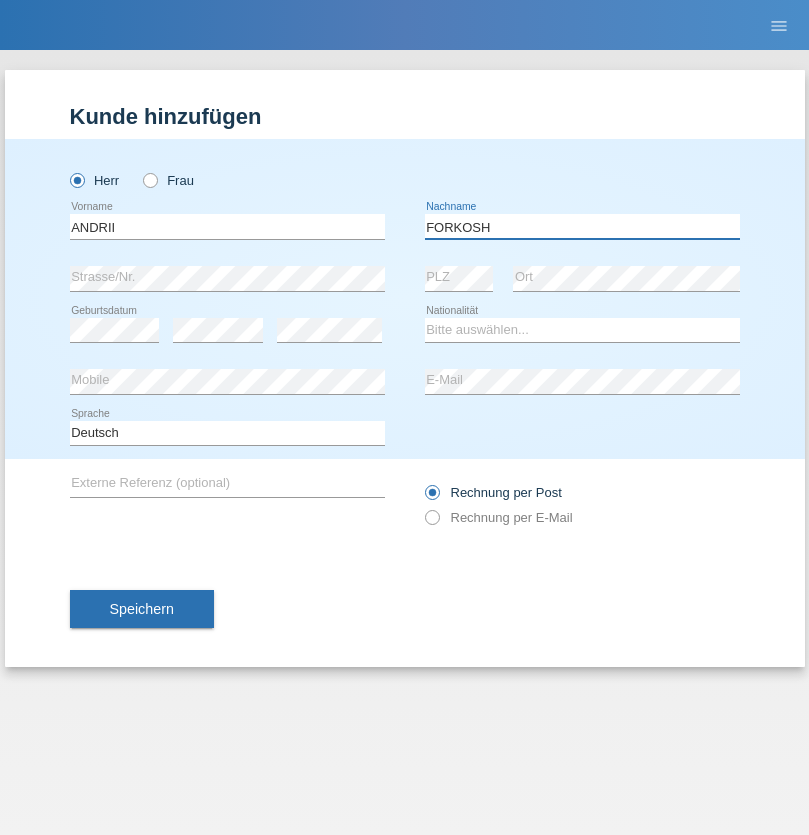 type on "FORKOSH" 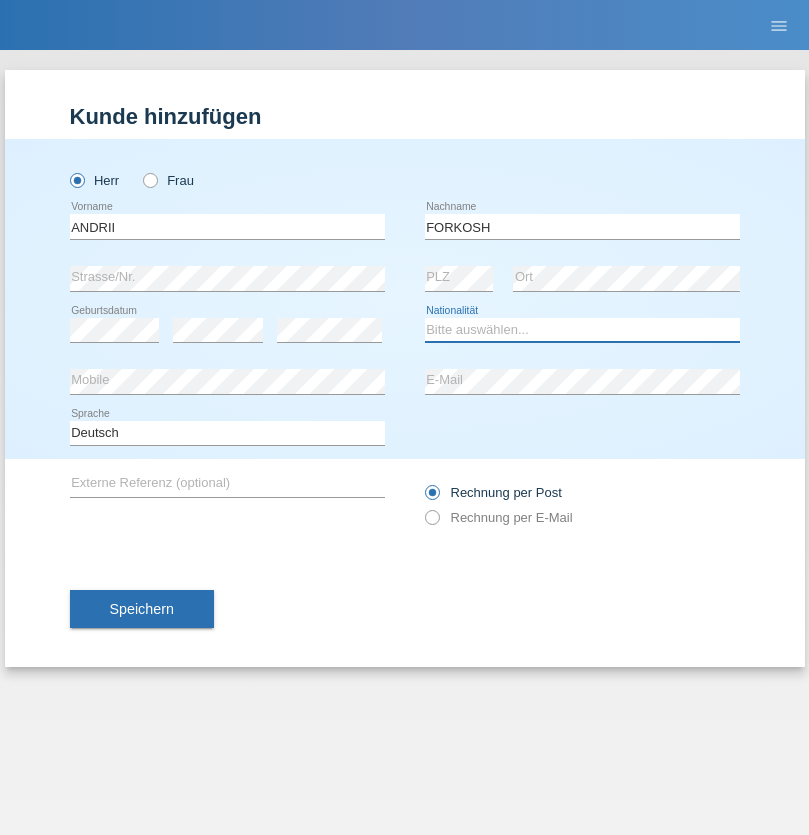select on "UA" 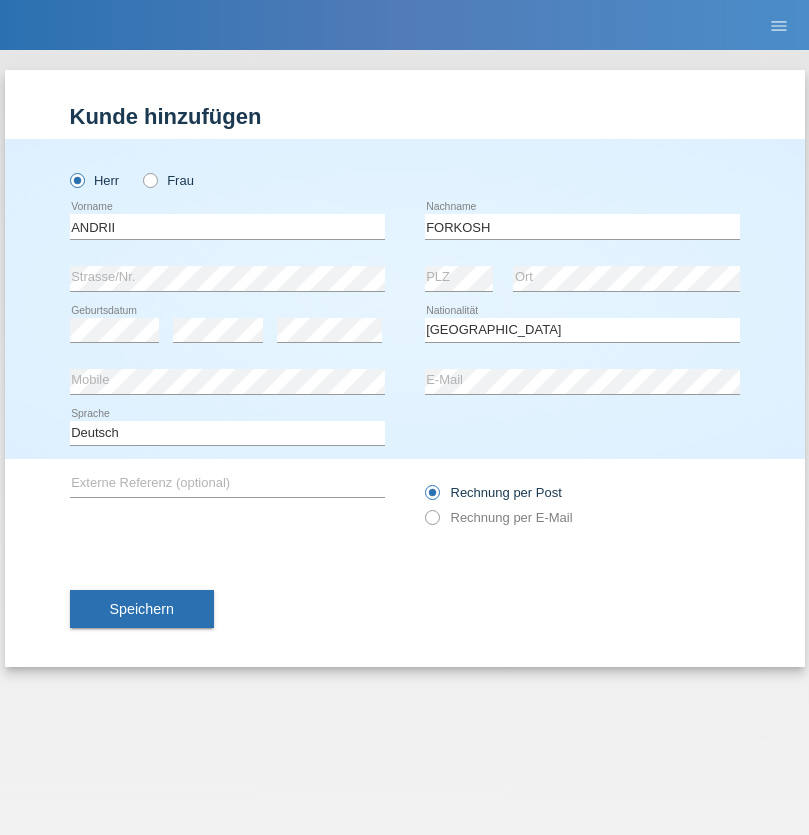 select on "C" 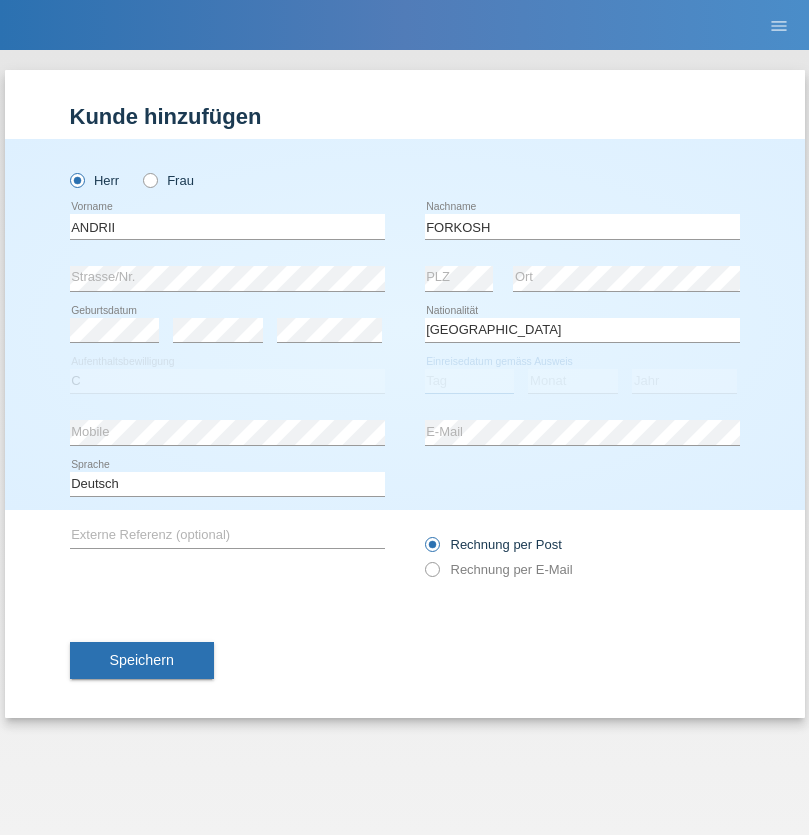 select on "09" 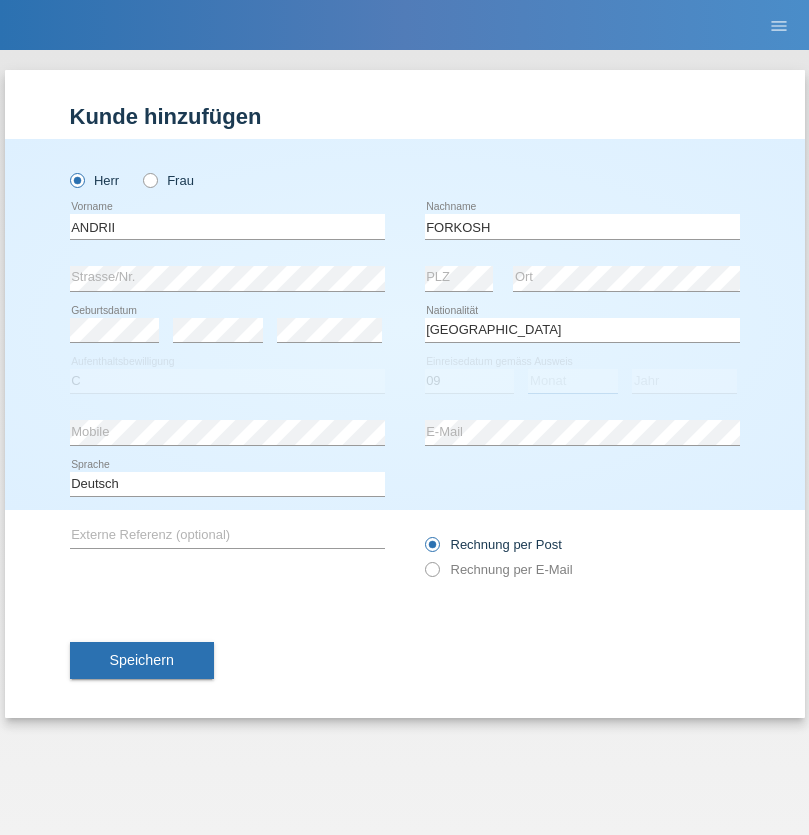 select on "06" 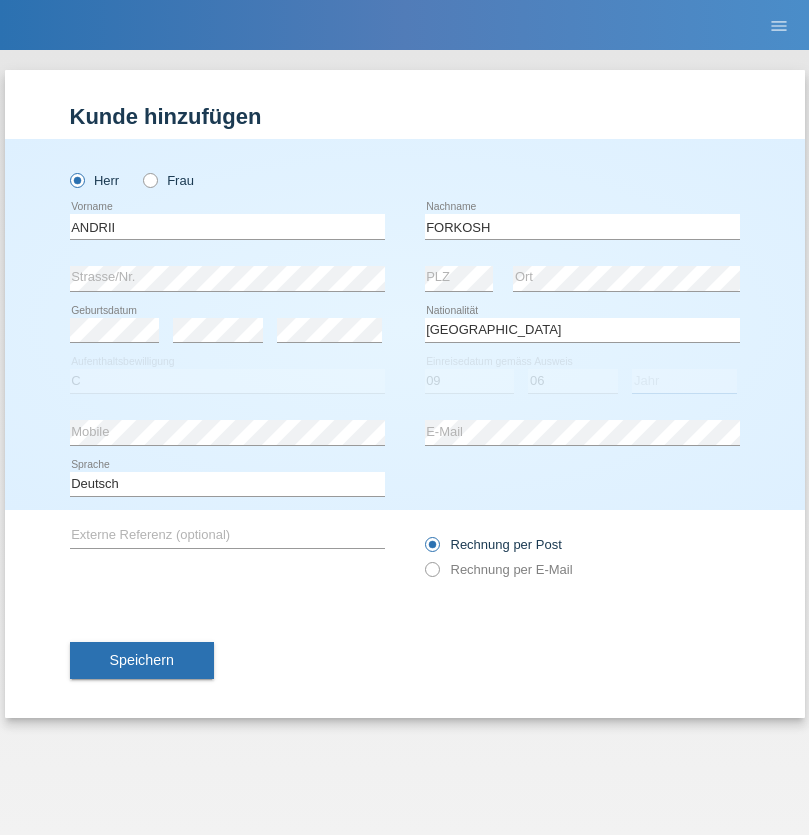 select on "2021" 